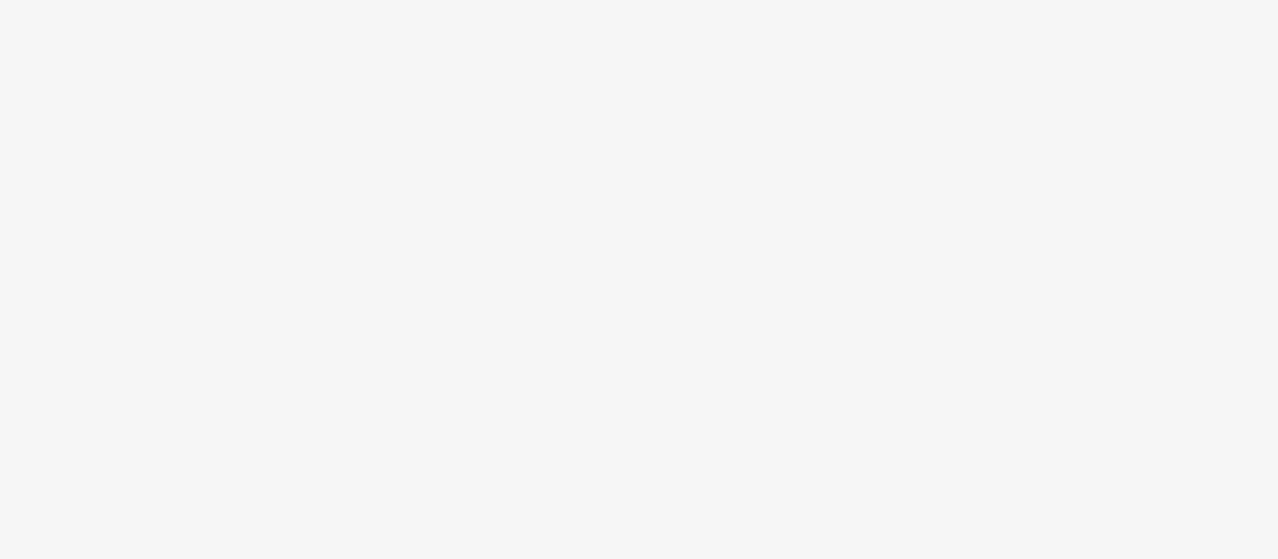 scroll, scrollTop: 0, scrollLeft: 0, axis: both 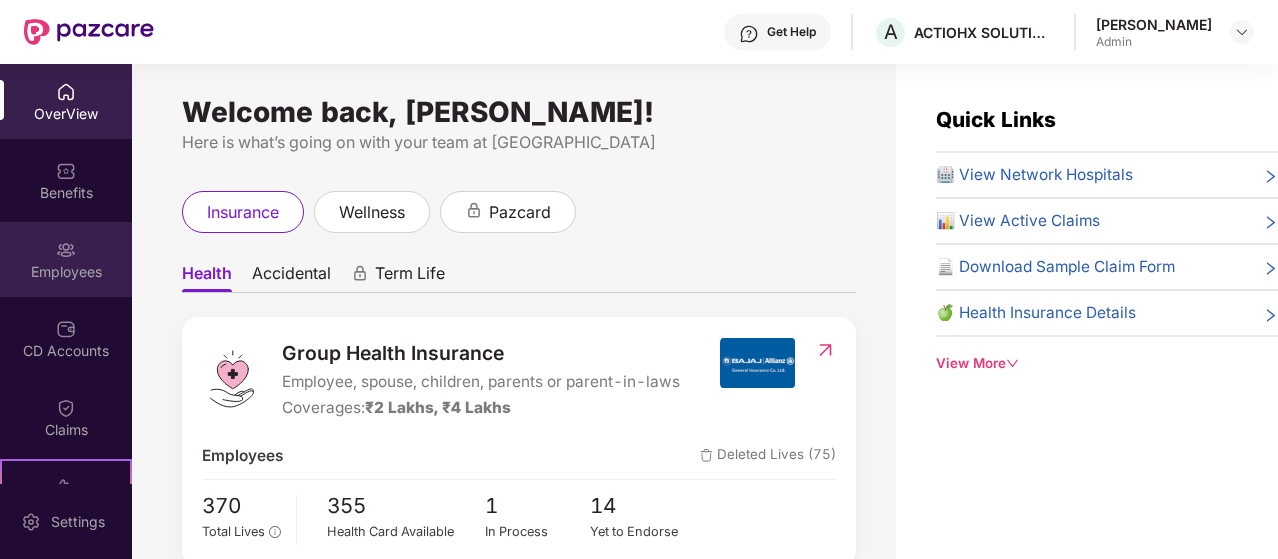 click on "Employees" at bounding box center [66, 259] 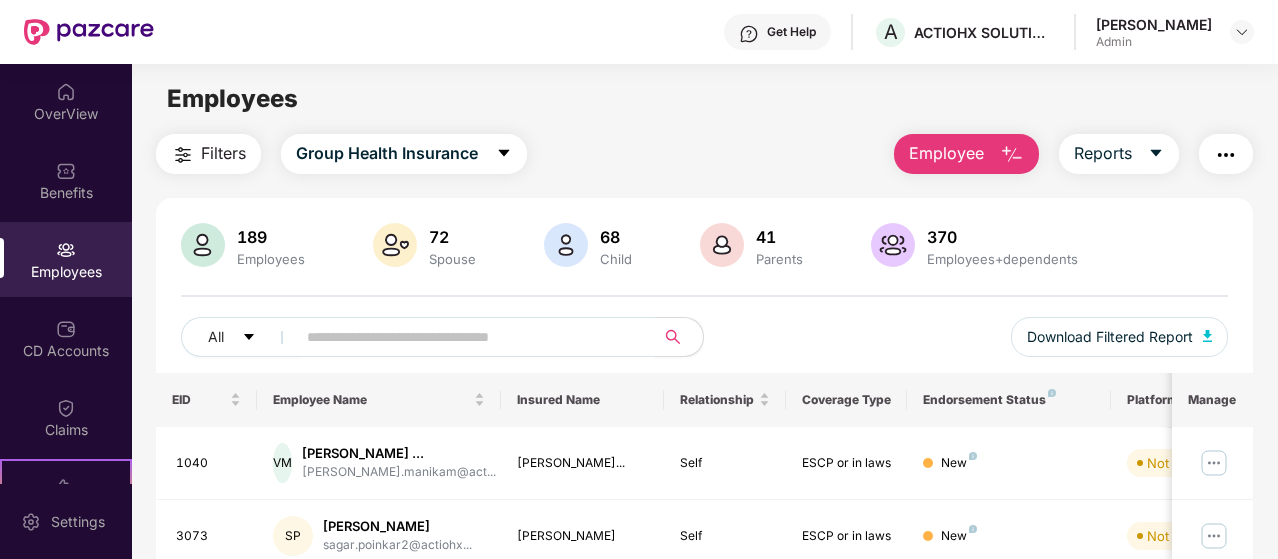 click at bounding box center (467, 337) 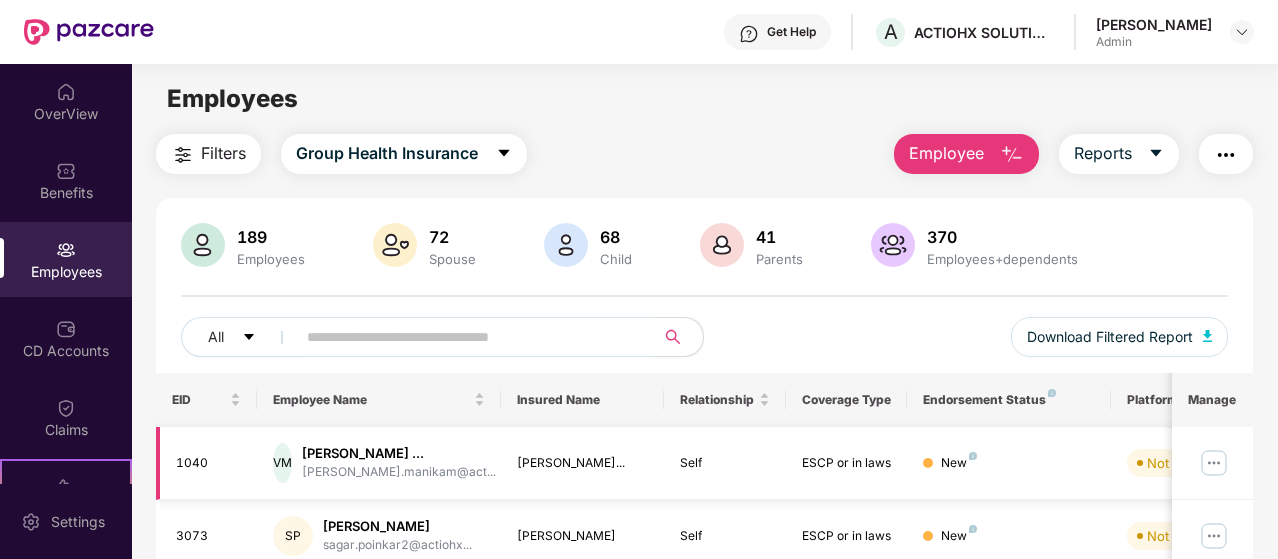 click at bounding box center [1214, 463] 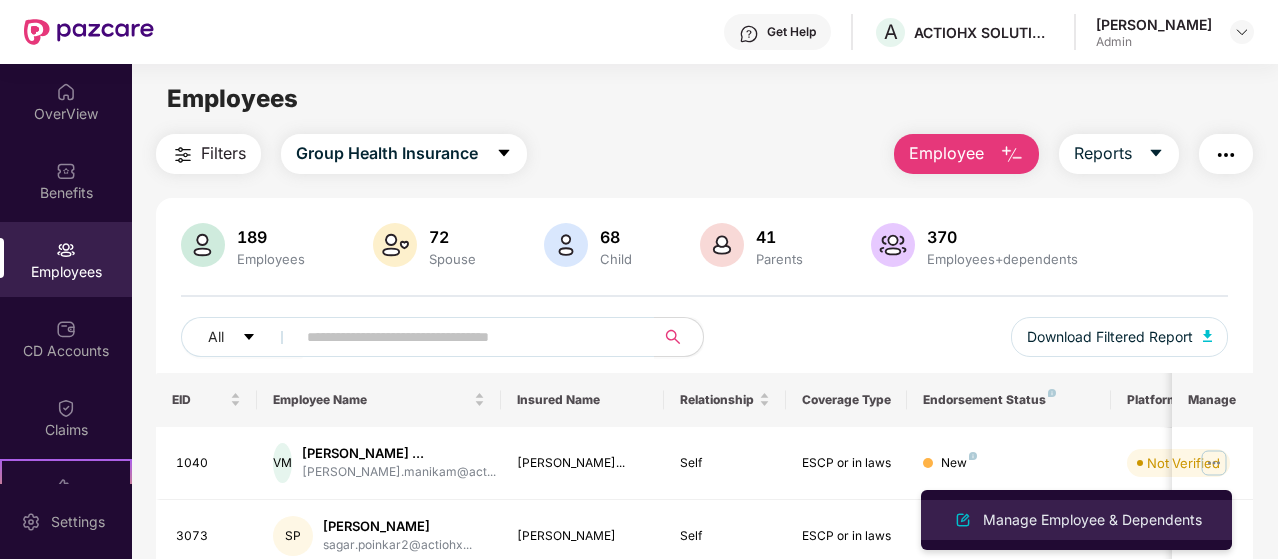 click on "Manage Employee & Dependents" at bounding box center (1092, 520) 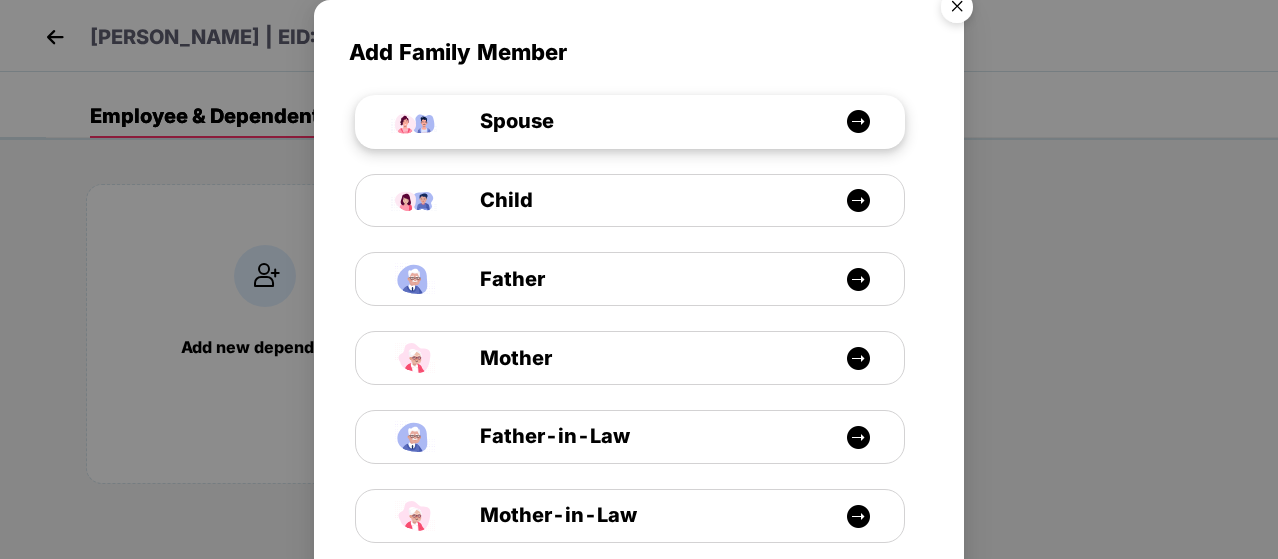 click on "Spouse" at bounding box center [640, 121] 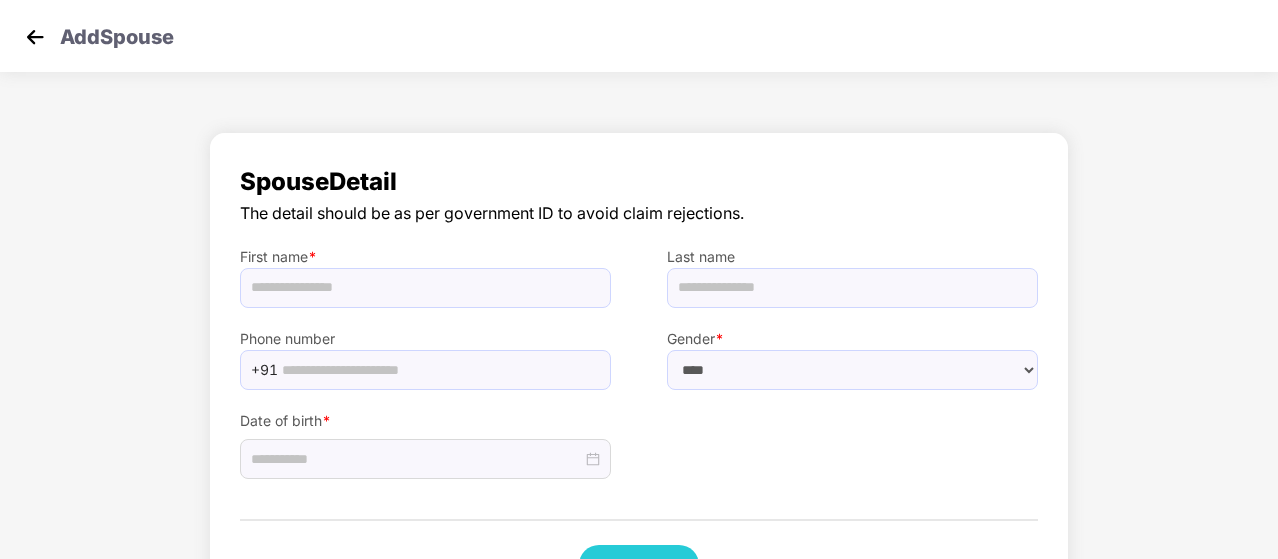 select on "******" 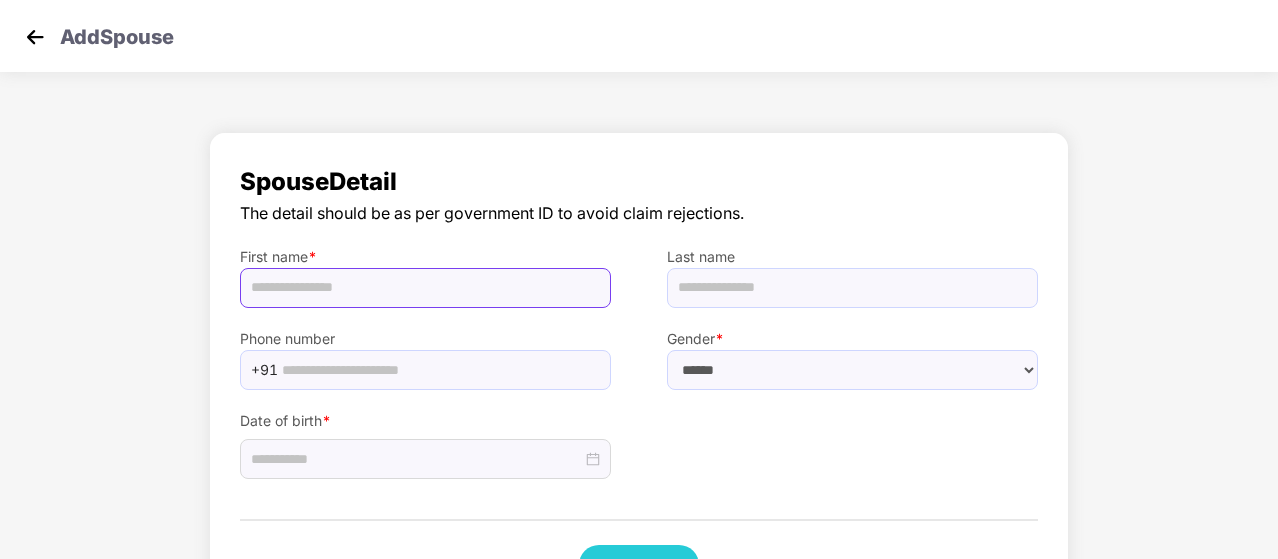 click at bounding box center [425, 288] 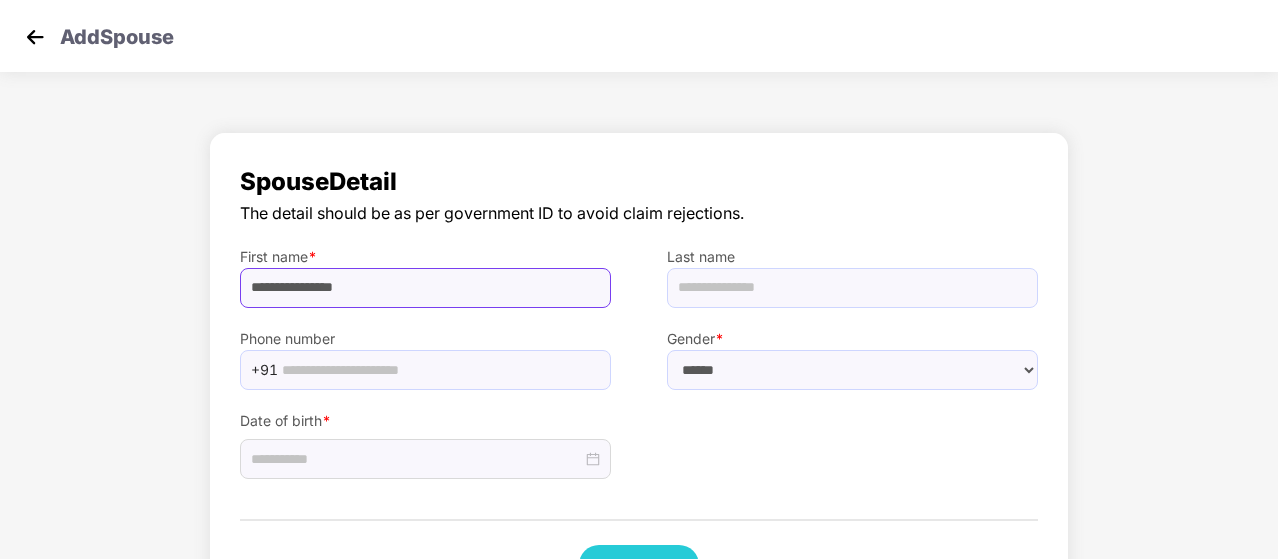 type on "**********" 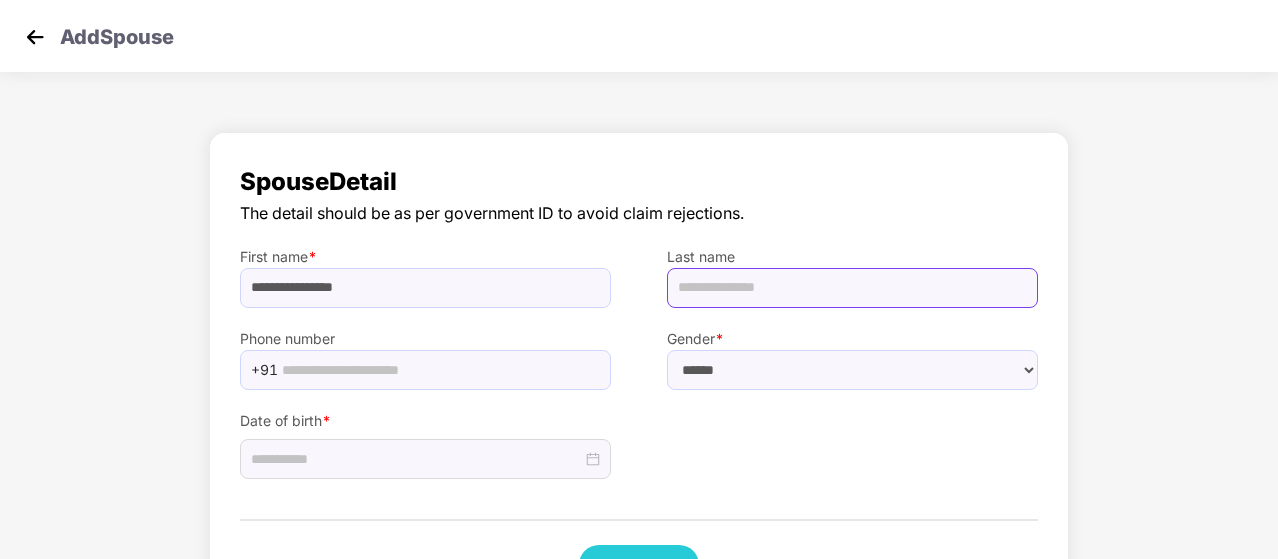 click at bounding box center [852, 288] 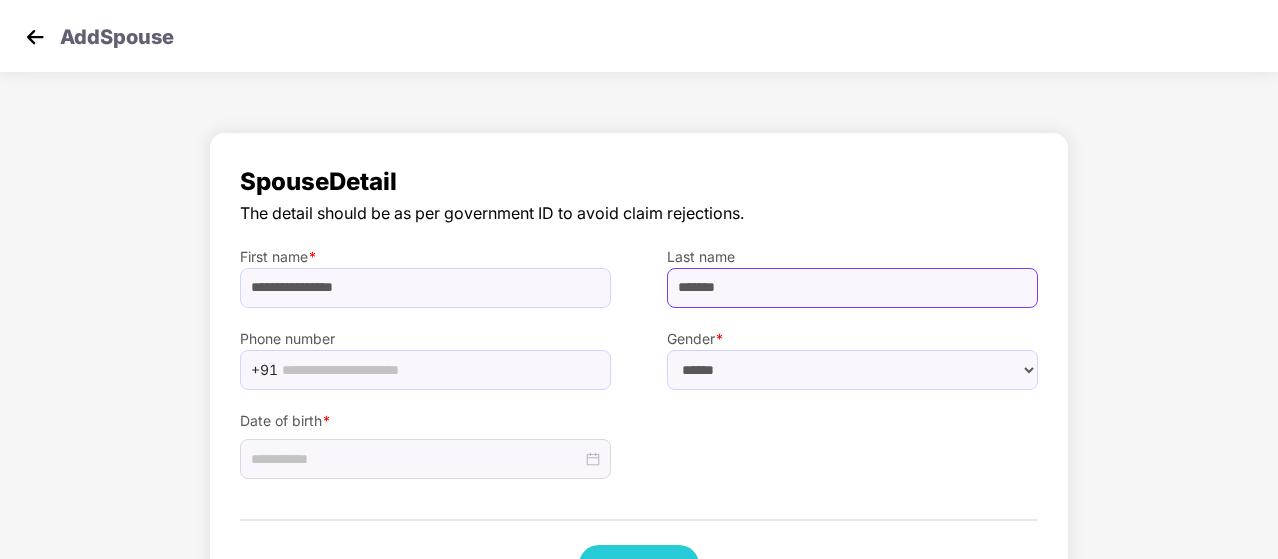 type on "*******" 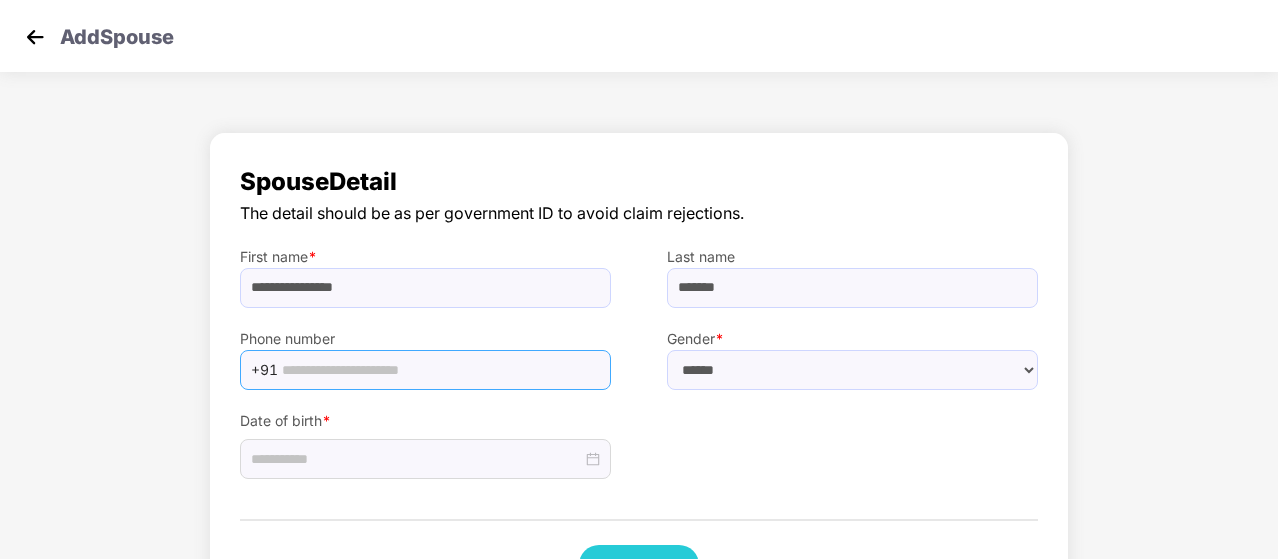 click at bounding box center (440, 370) 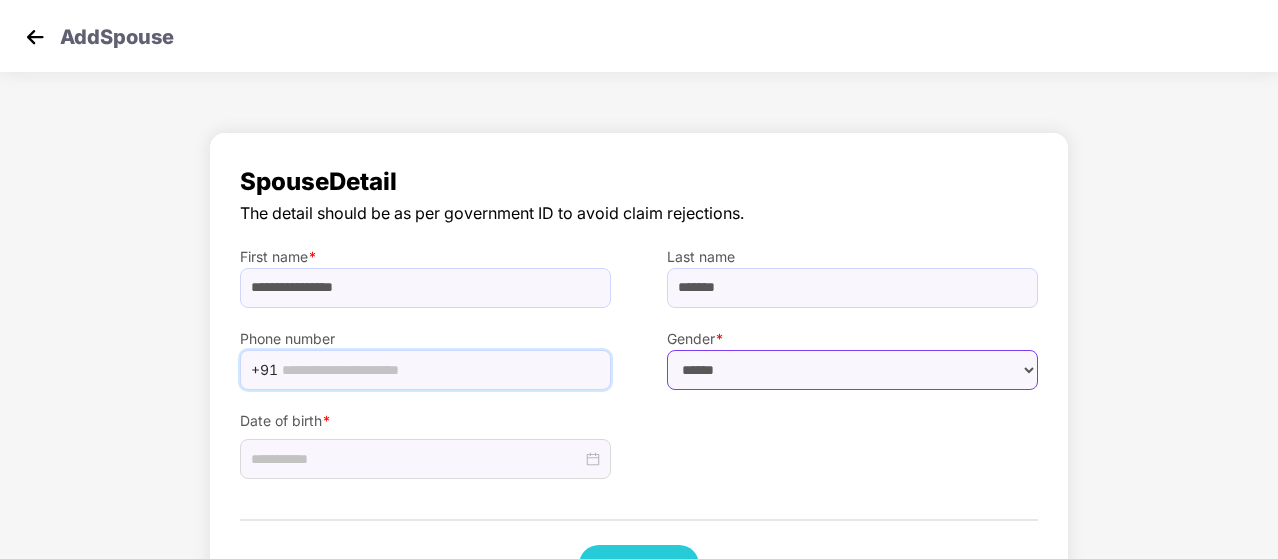click on "****** **** ******" at bounding box center [852, 370] 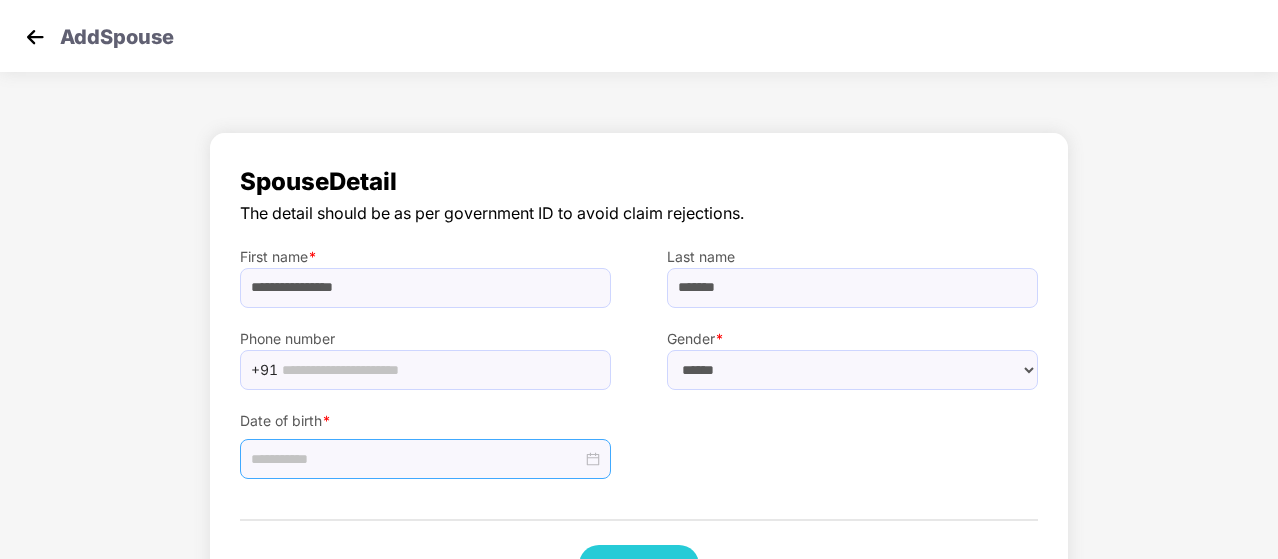 click at bounding box center [425, 459] 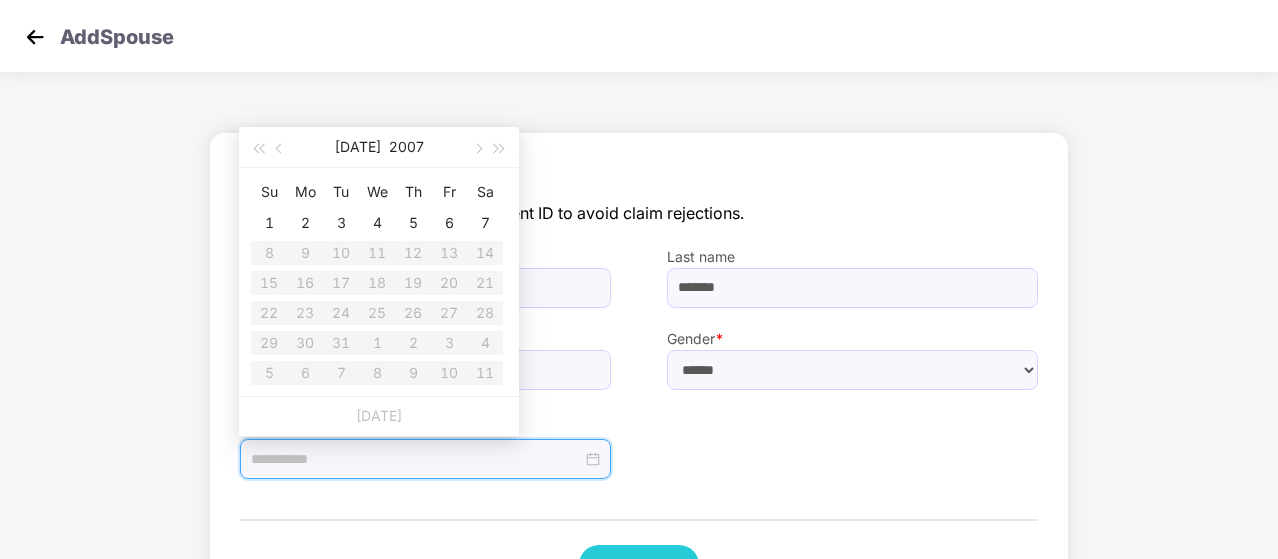 click at bounding box center [416, 459] 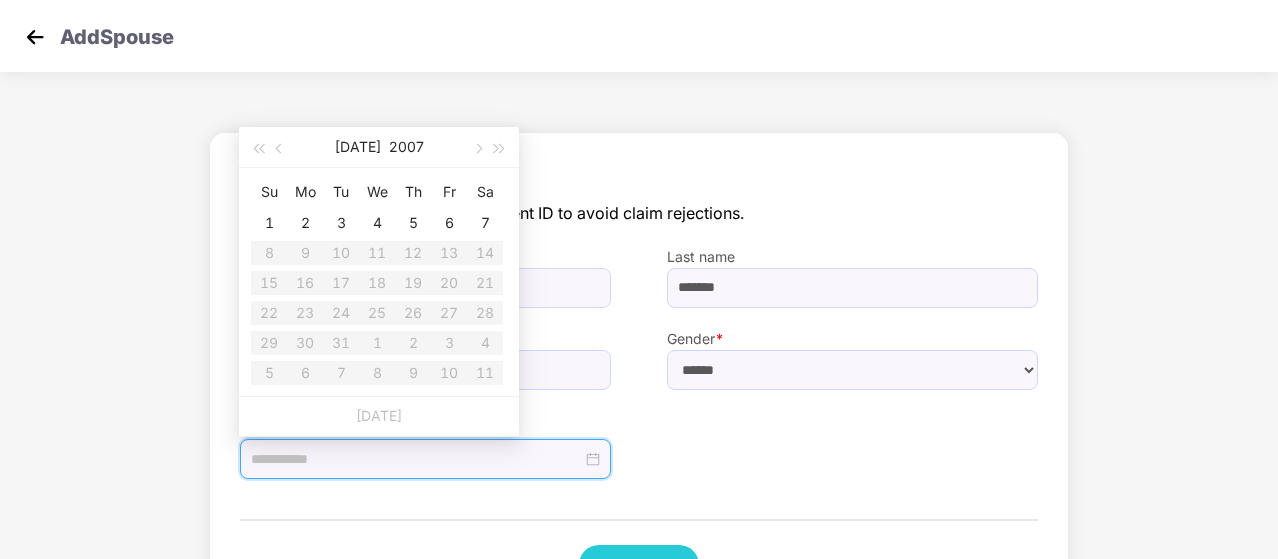 type on "**********" 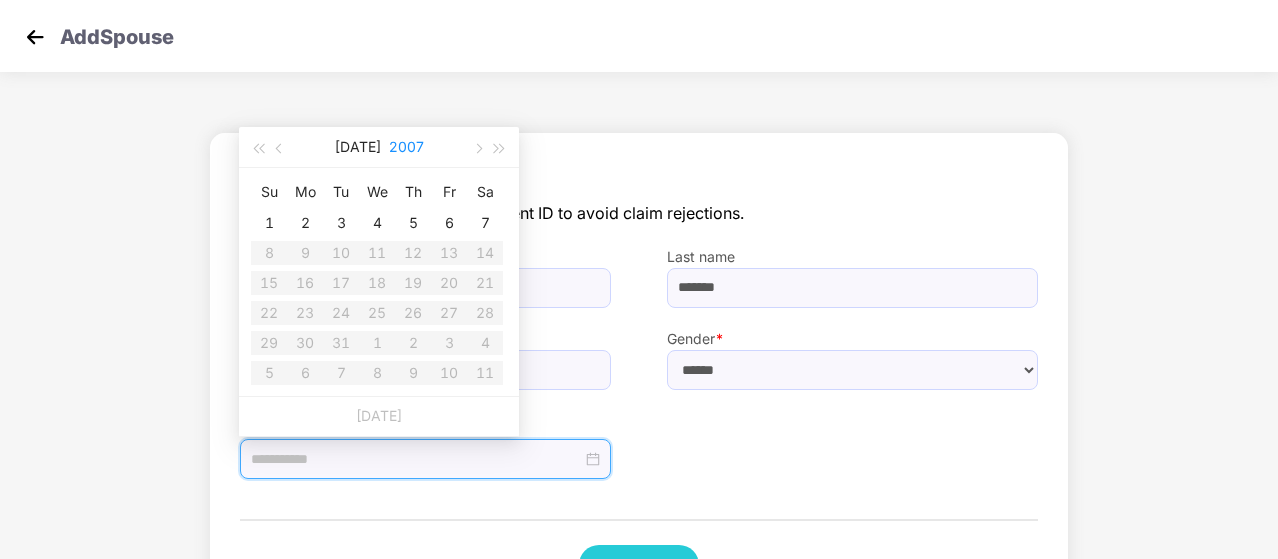 click on "2007" at bounding box center [406, 147] 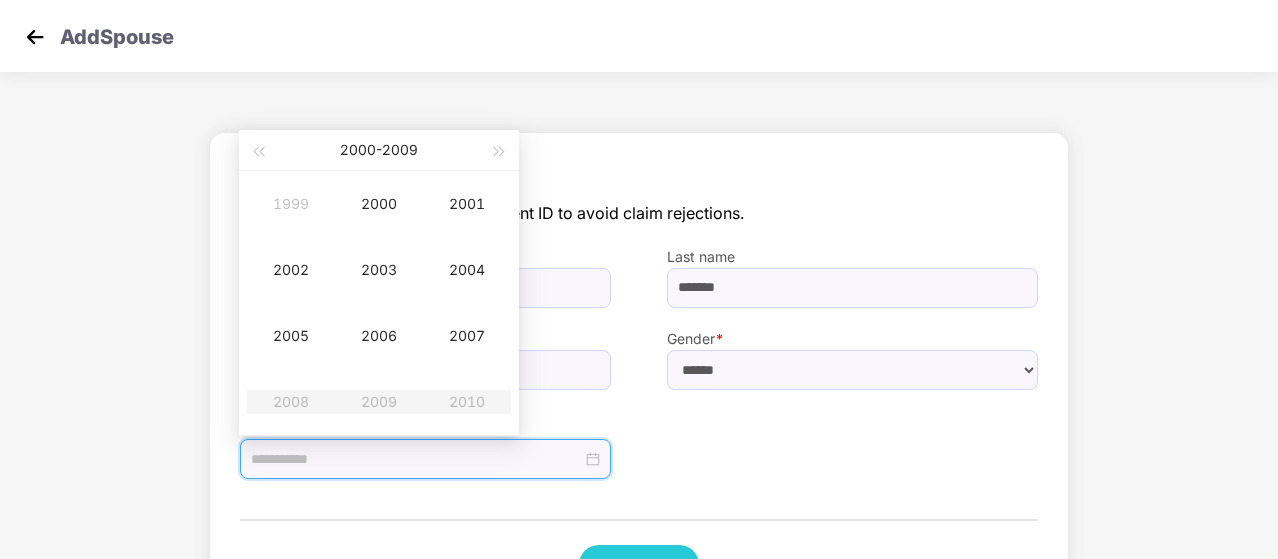 type on "**********" 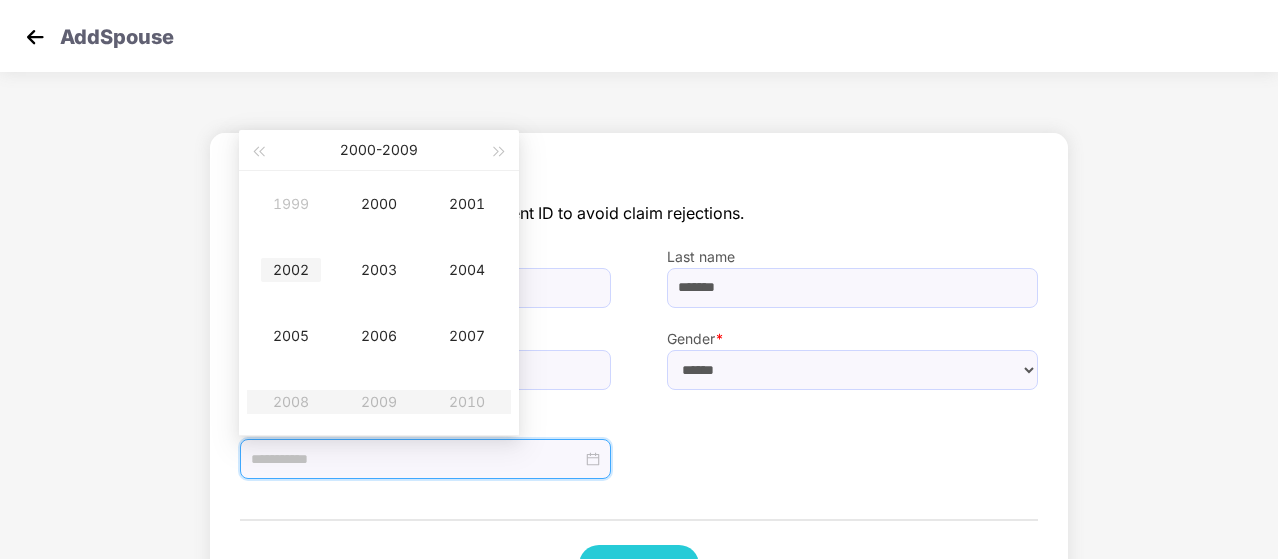 drag, startPoint x: 259, startPoint y: 145, endPoint x: 330, endPoint y: 236, distance: 115.42097 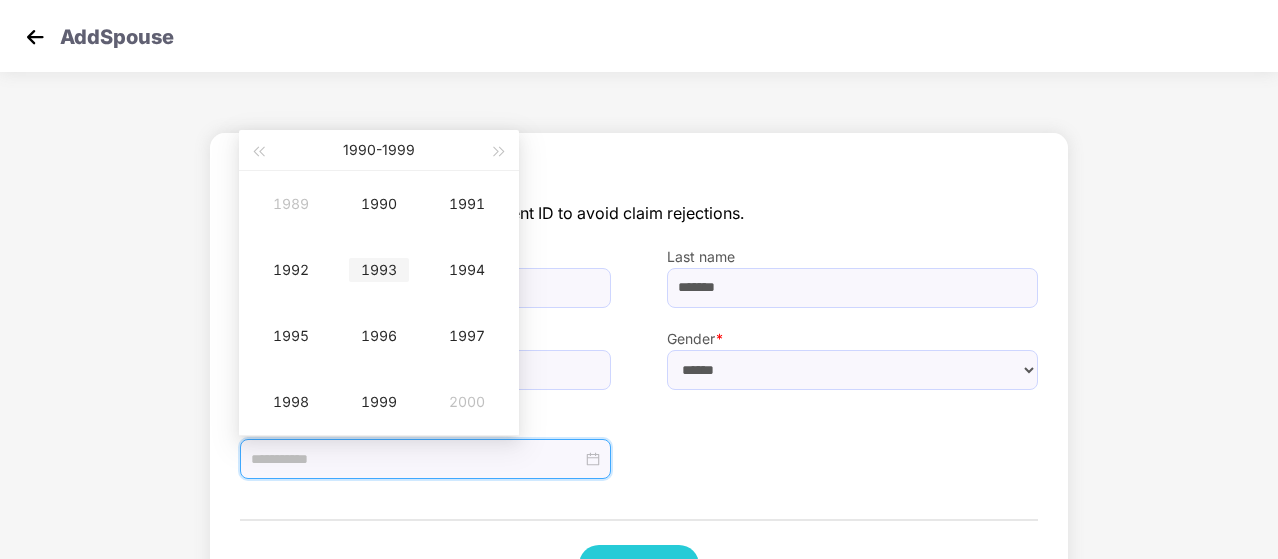 type on "**********" 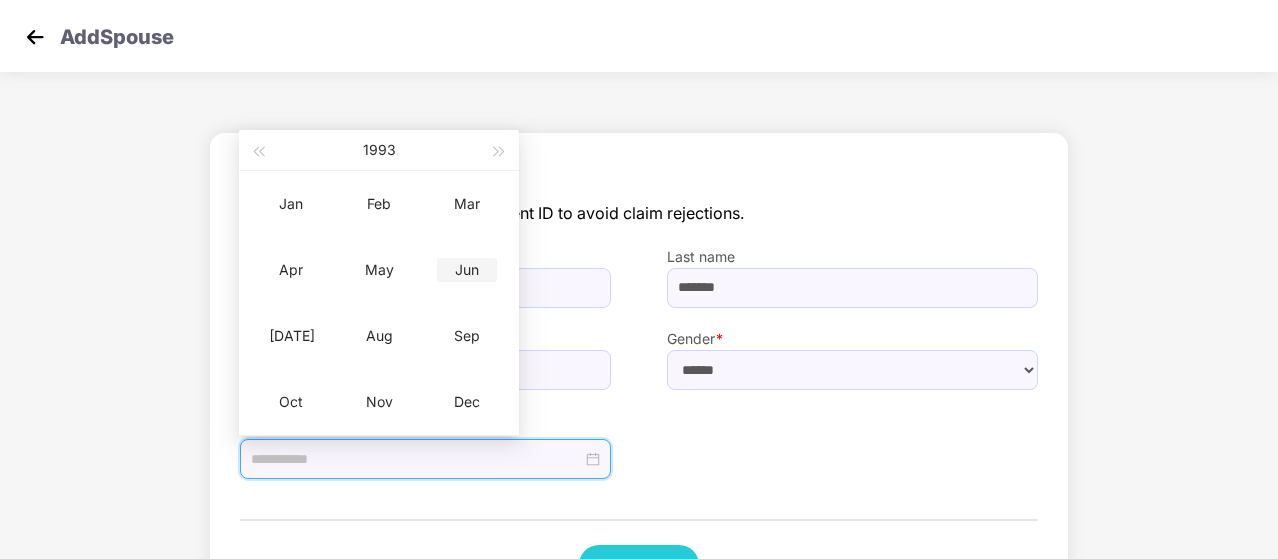 type on "**********" 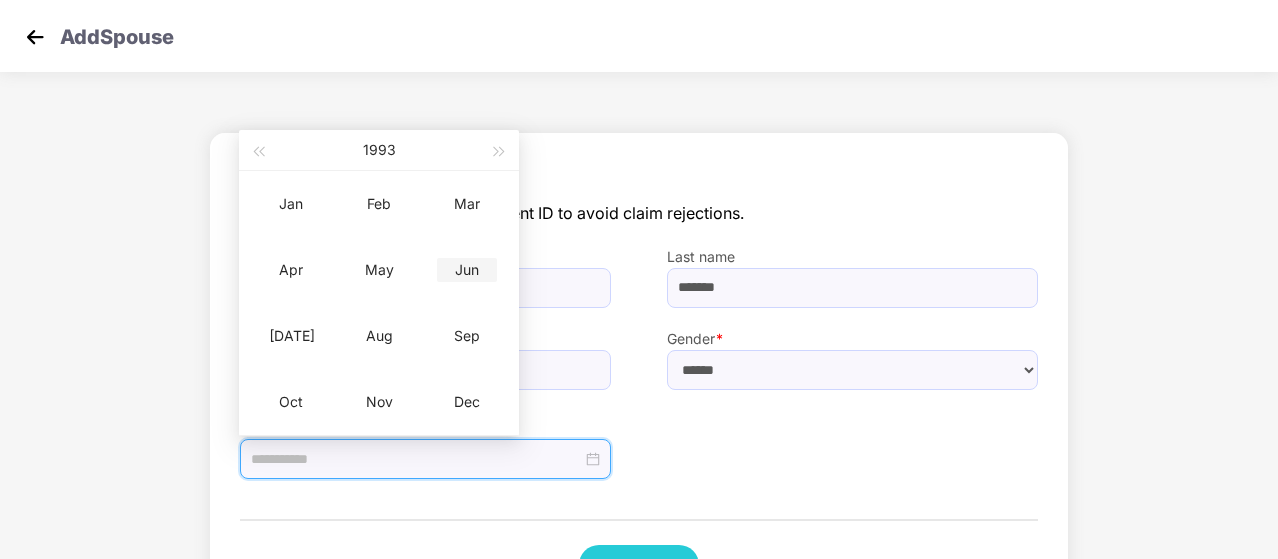 click on "Jun" at bounding box center (467, 270) 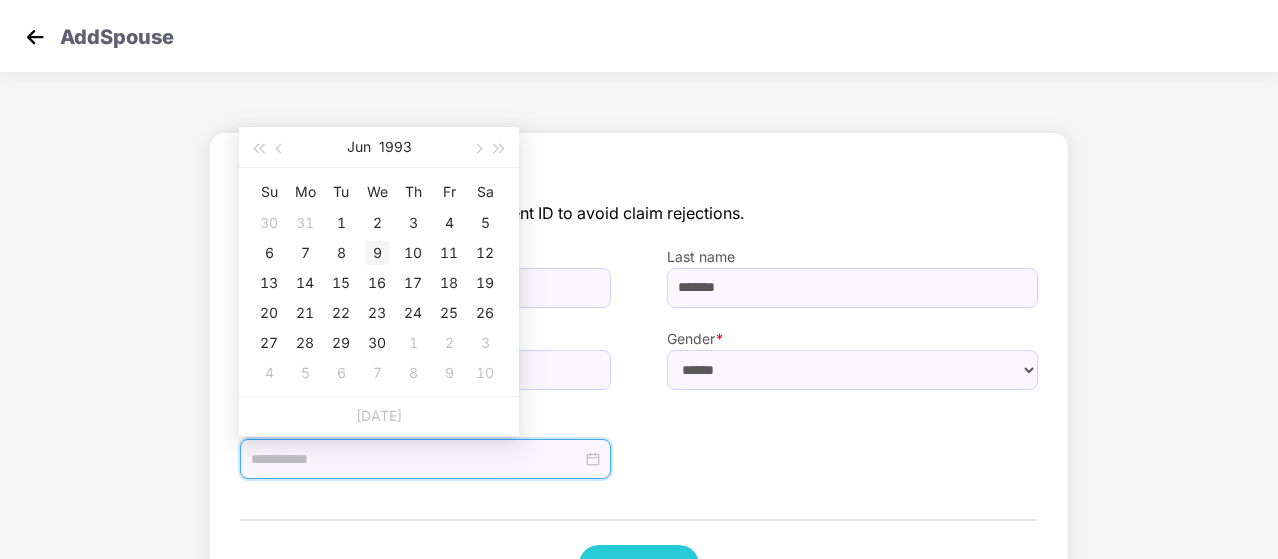 type on "**********" 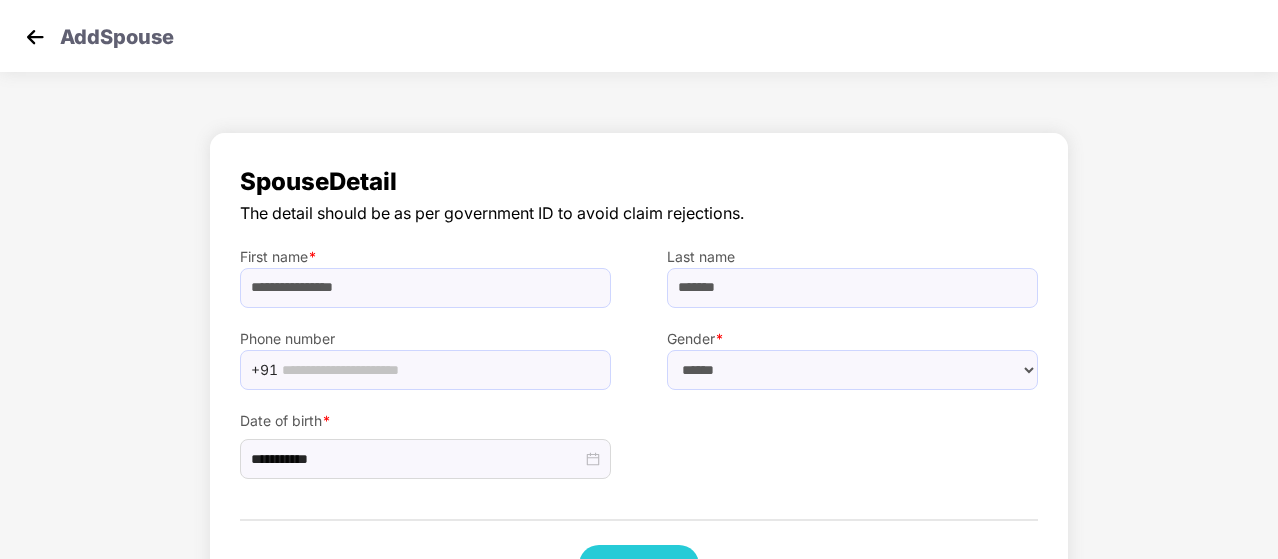click on "**********" at bounding box center (639, 435) 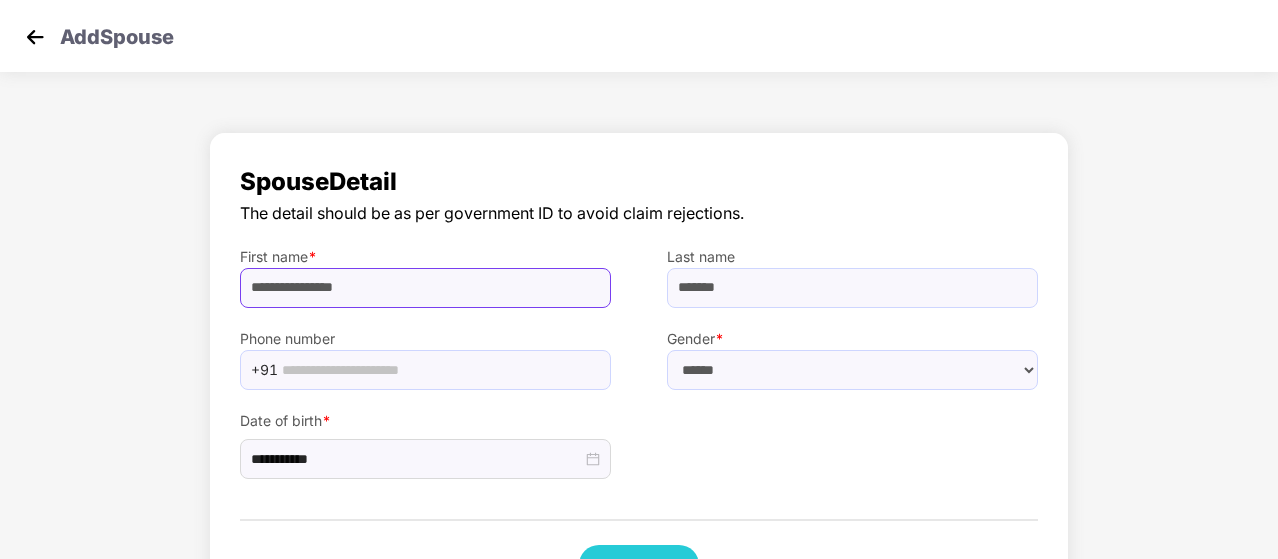 click on "**********" at bounding box center (425, 288) 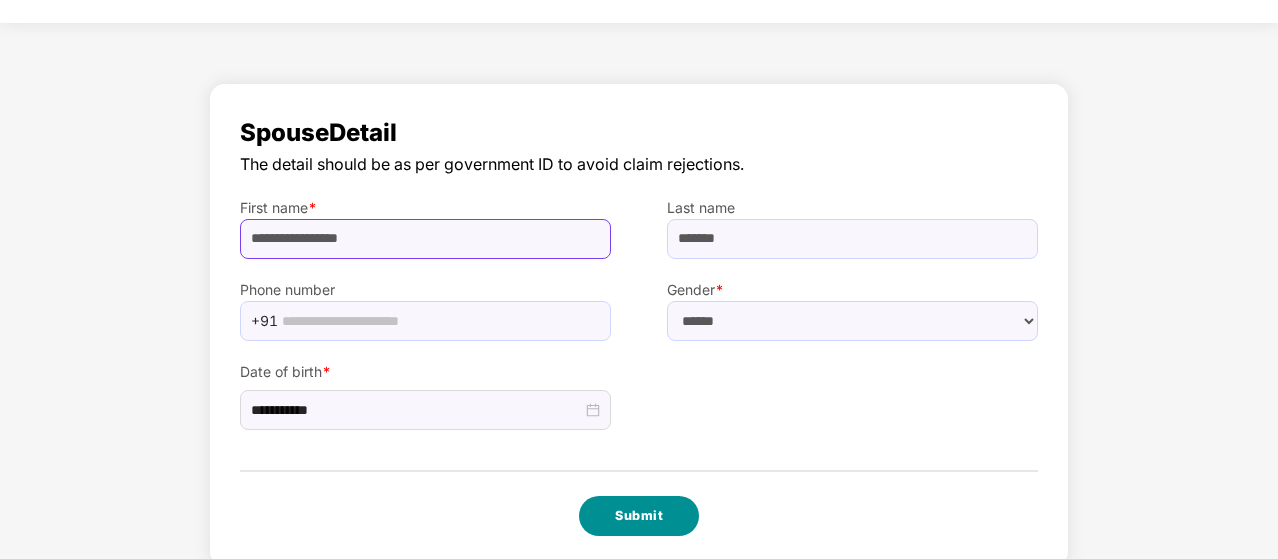 scroll, scrollTop: 76, scrollLeft: 0, axis: vertical 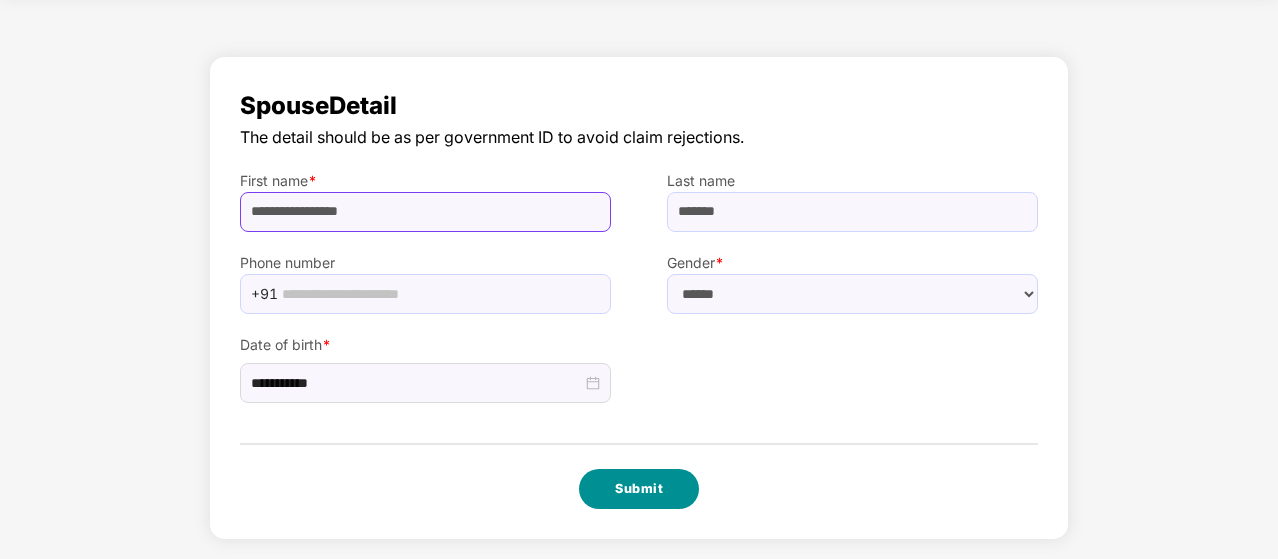 type on "**********" 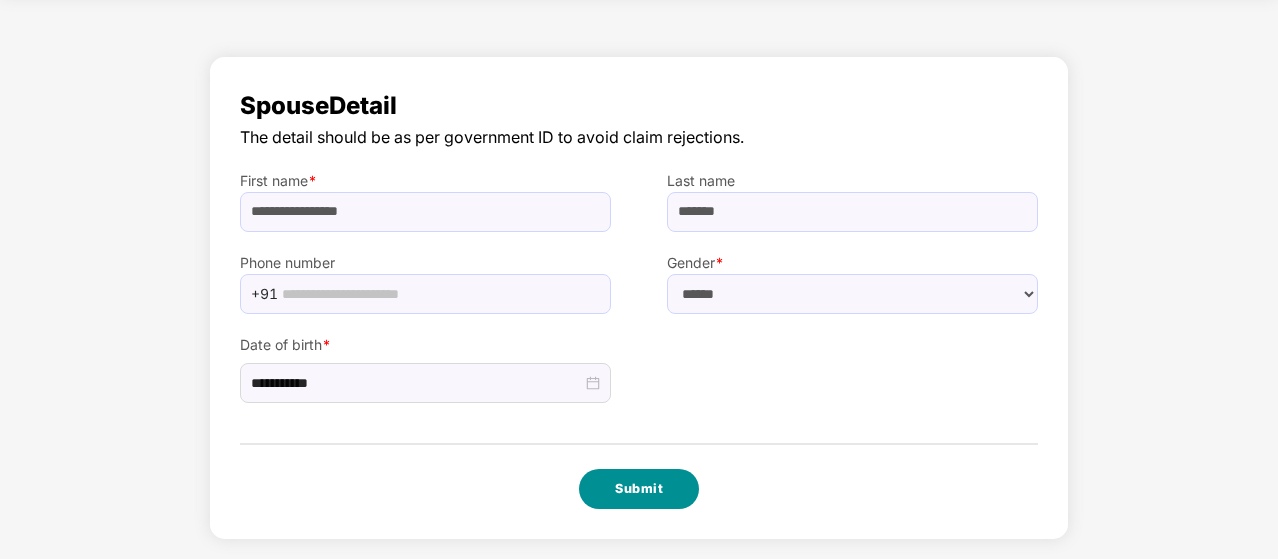 click on "Submit" at bounding box center [639, 489] 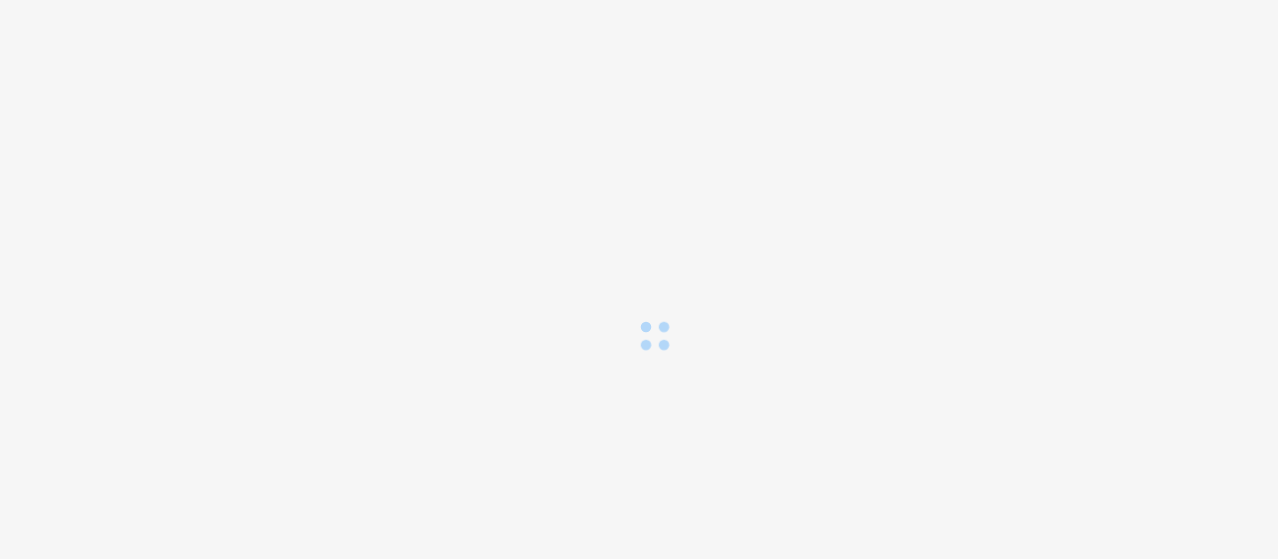 scroll, scrollTop: 0, scrollLeft: 0, axis: both 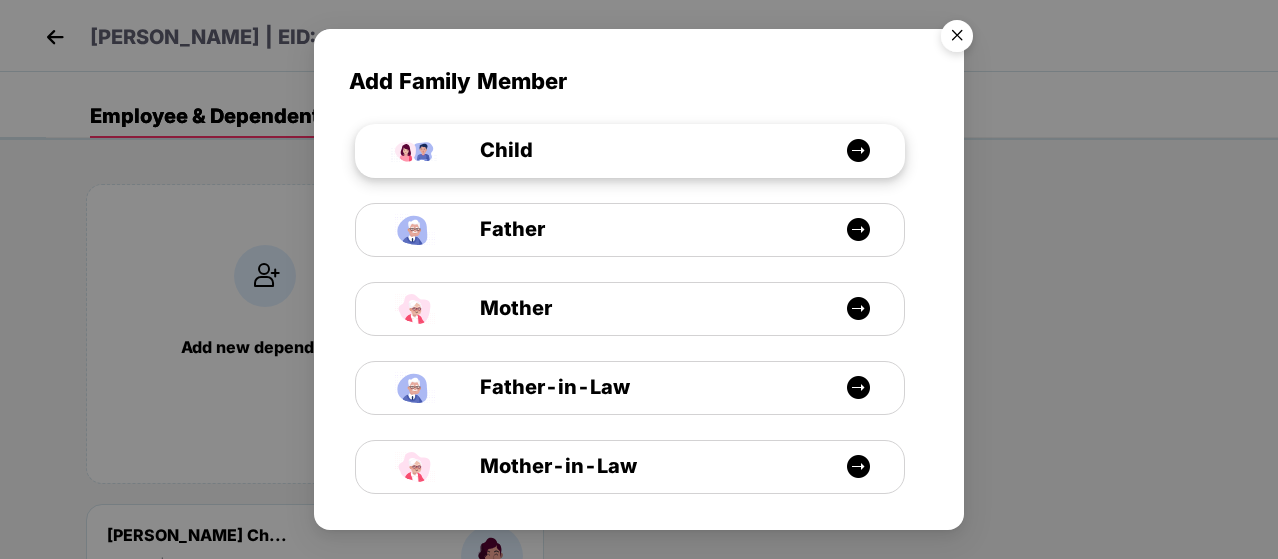click on "Child" at bounding box center (640, 150) 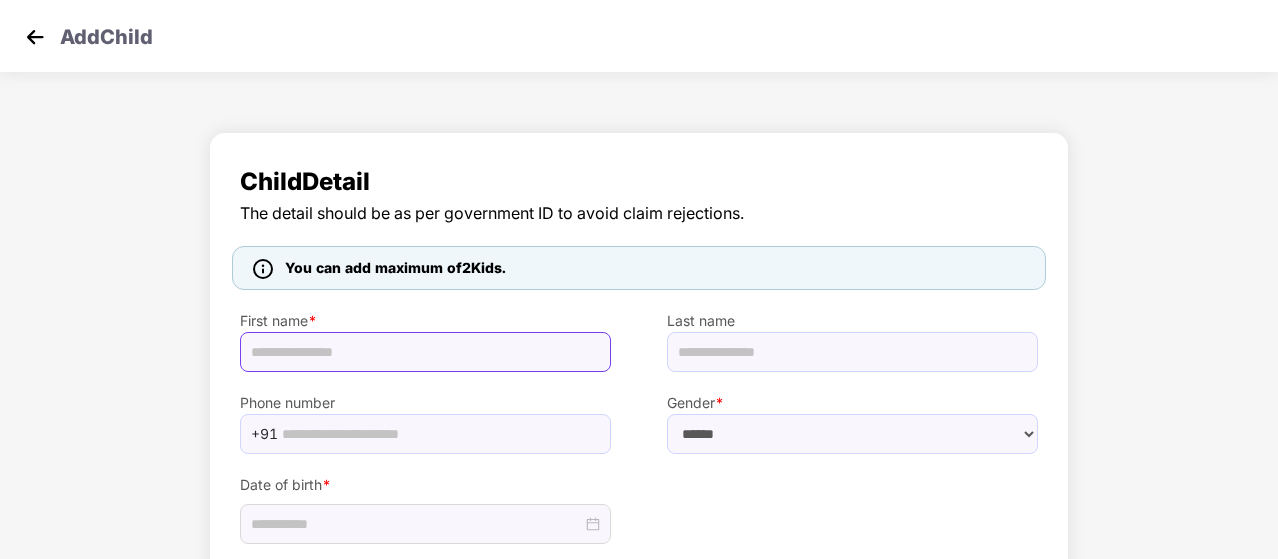click at bounding box center [425, 352] 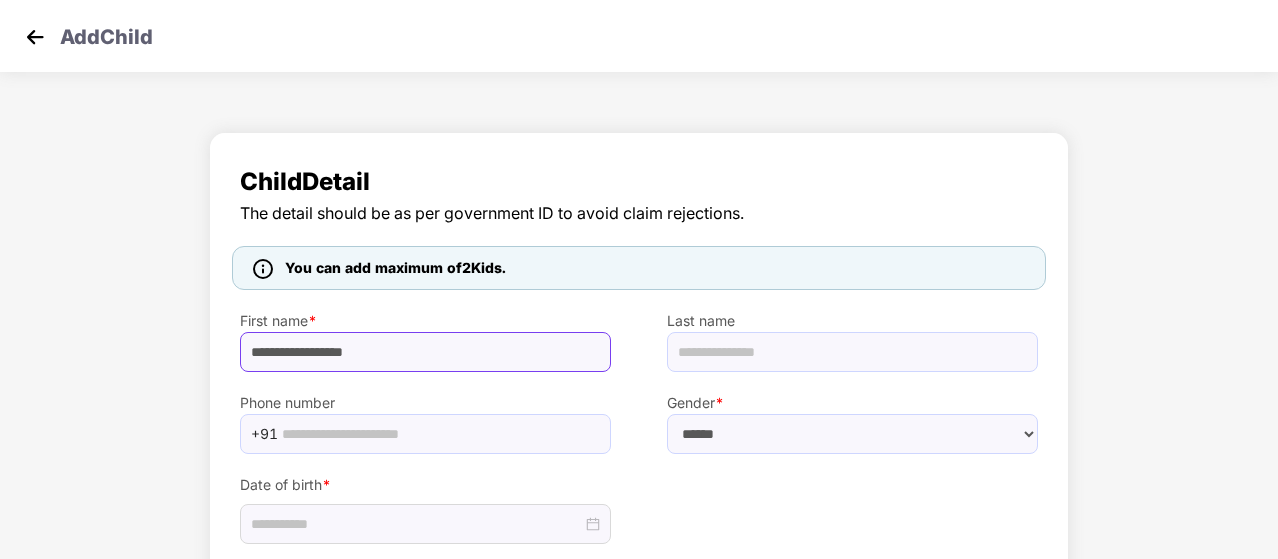 click on "**********" at bounding box center (425, 352) 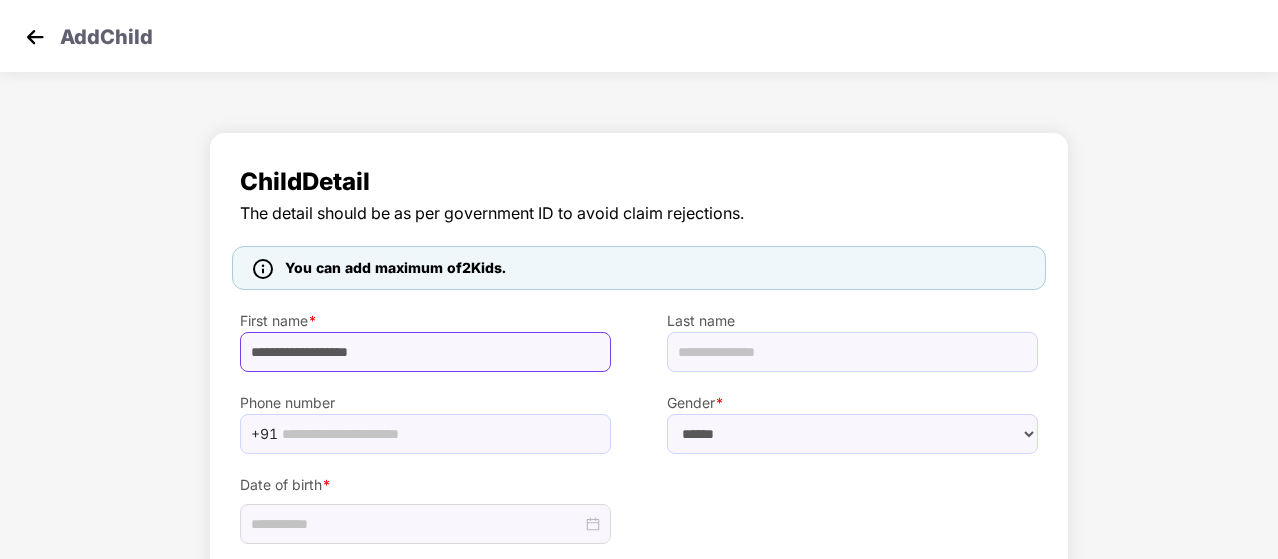 type on "**********" 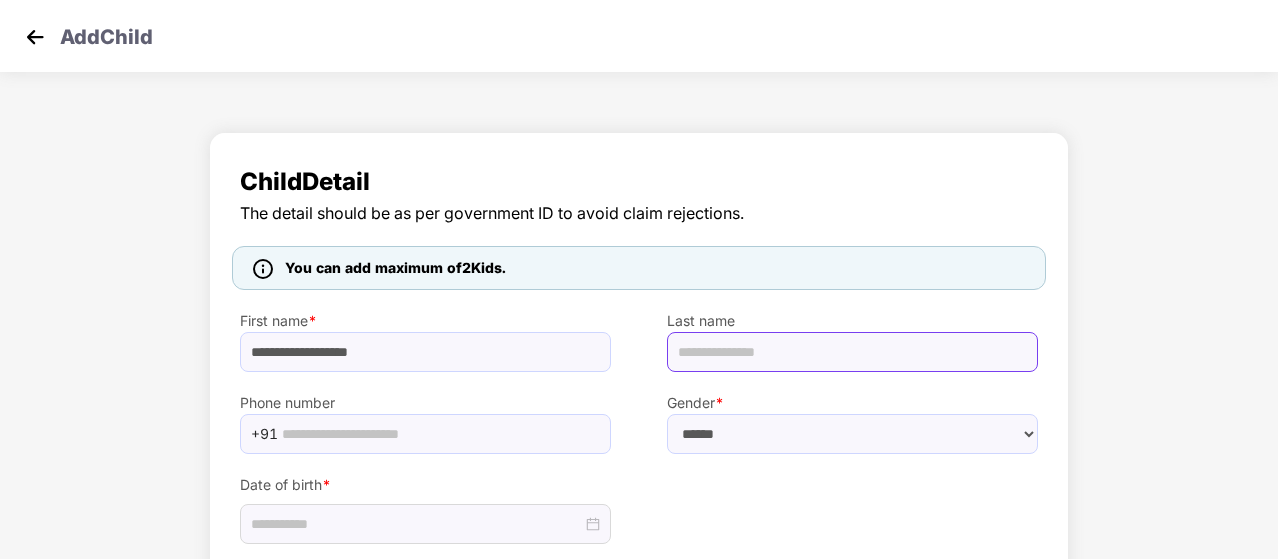 click at bounding box center [852, 352] 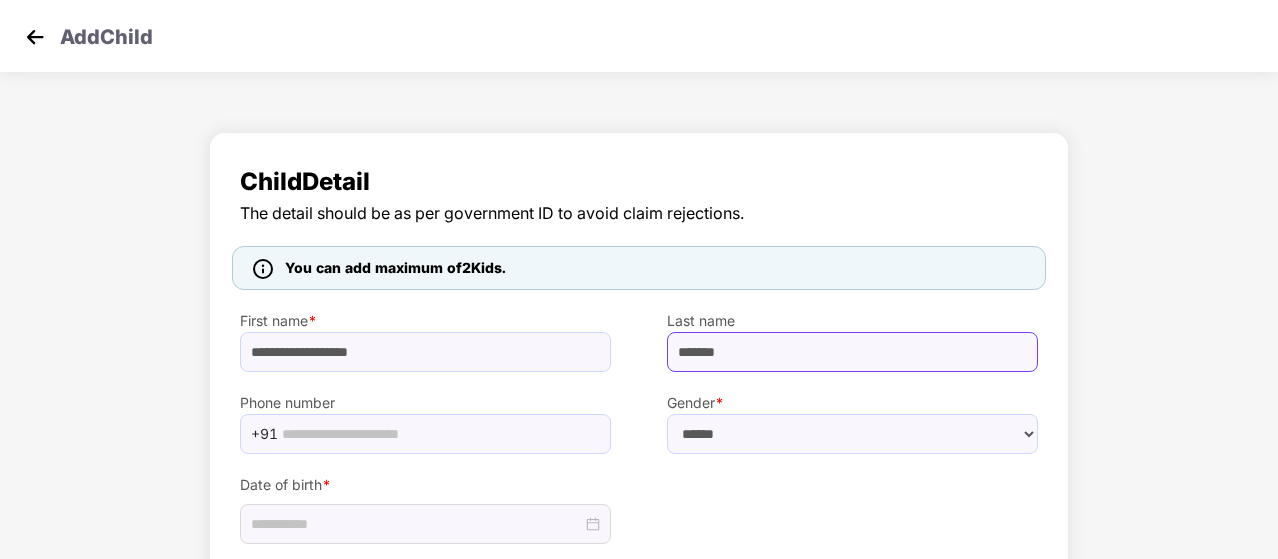 type on "*******" 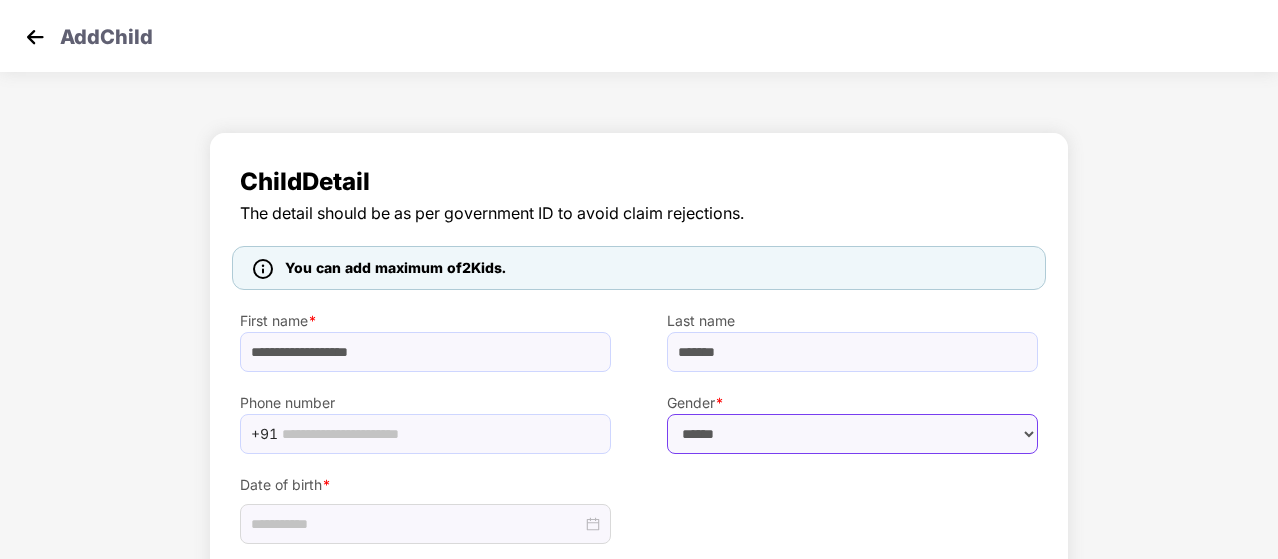 drag, startPoint x: 726, startPoint y: 433, endPoint x: 712, endPoint y: 450, distance: 22.022715 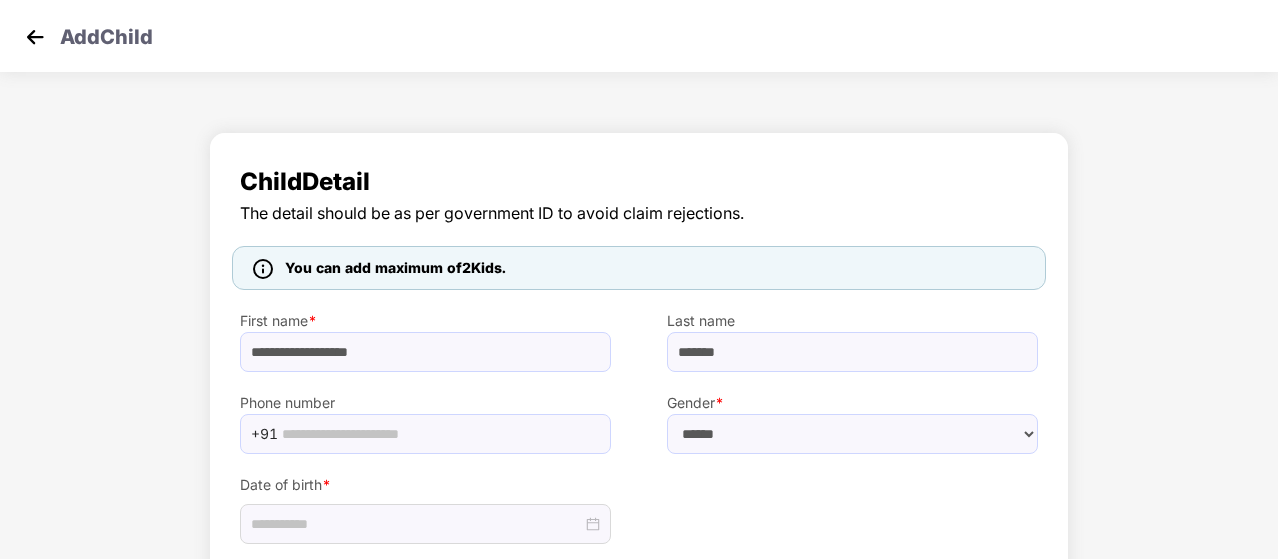click on "Date of birth  *" at bounding box center [425, 499] 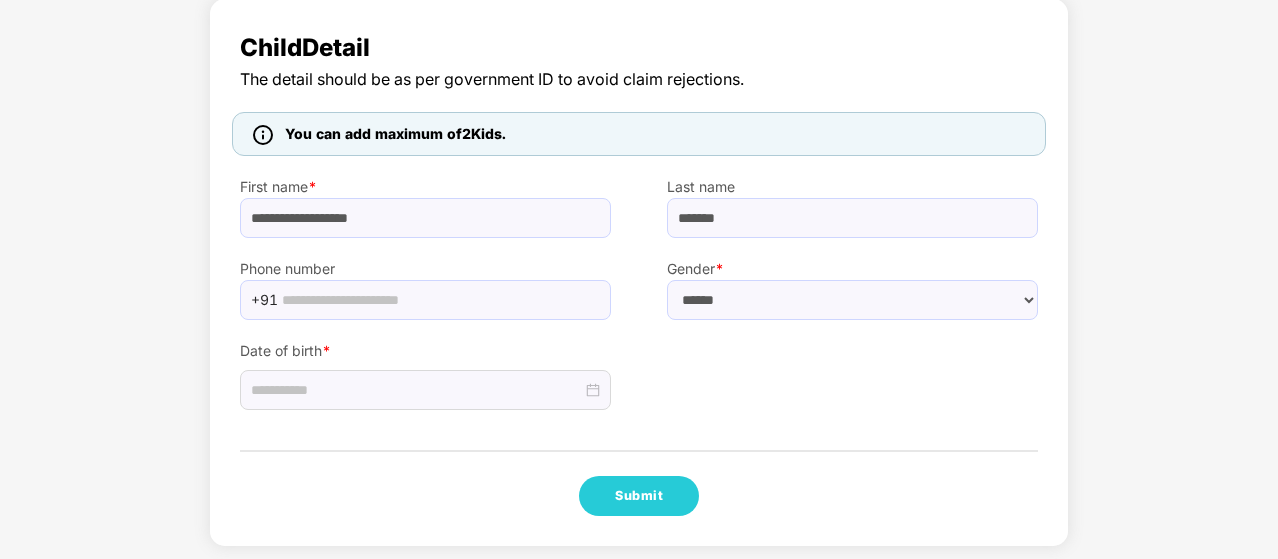 scroll, scrollTop: 139, scrollLeft: 0, axis: vertical 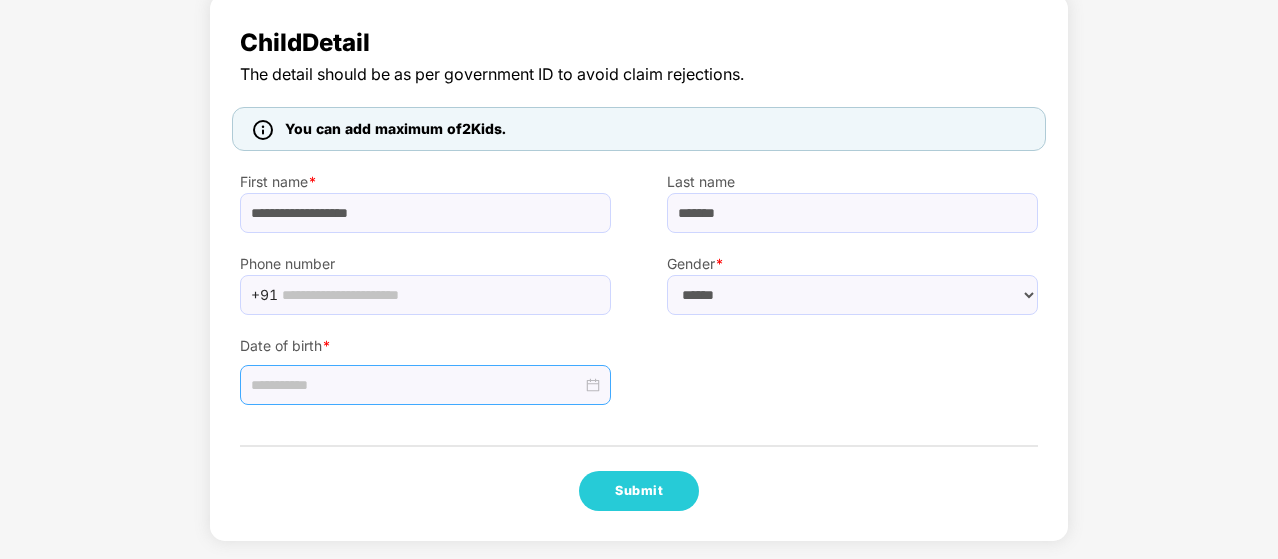 click at bounding box center (416, 385) 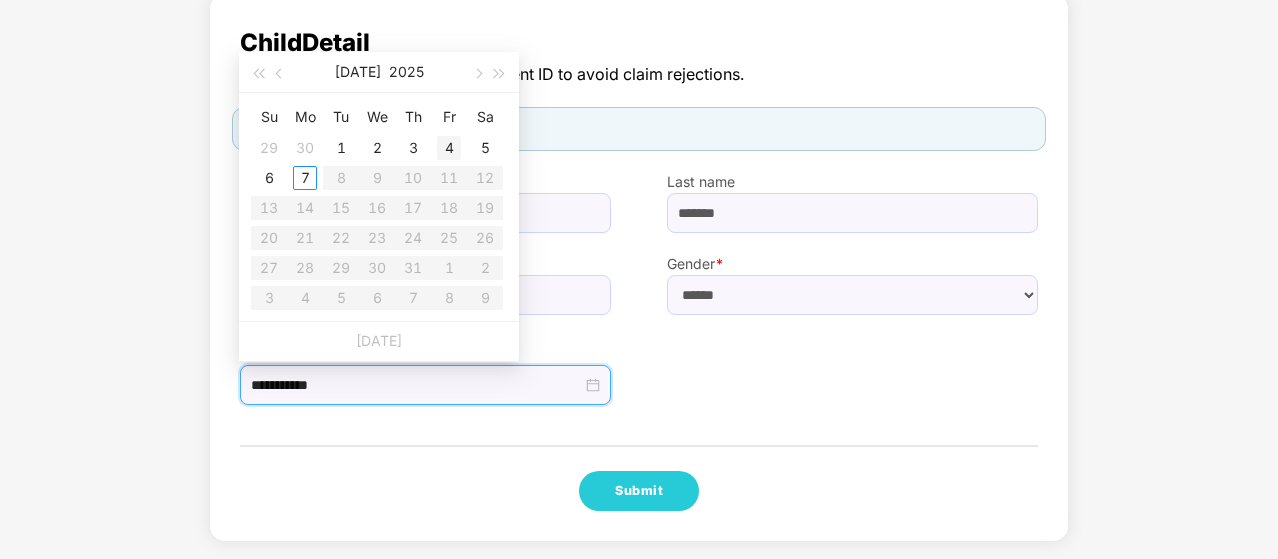 type on "**********" 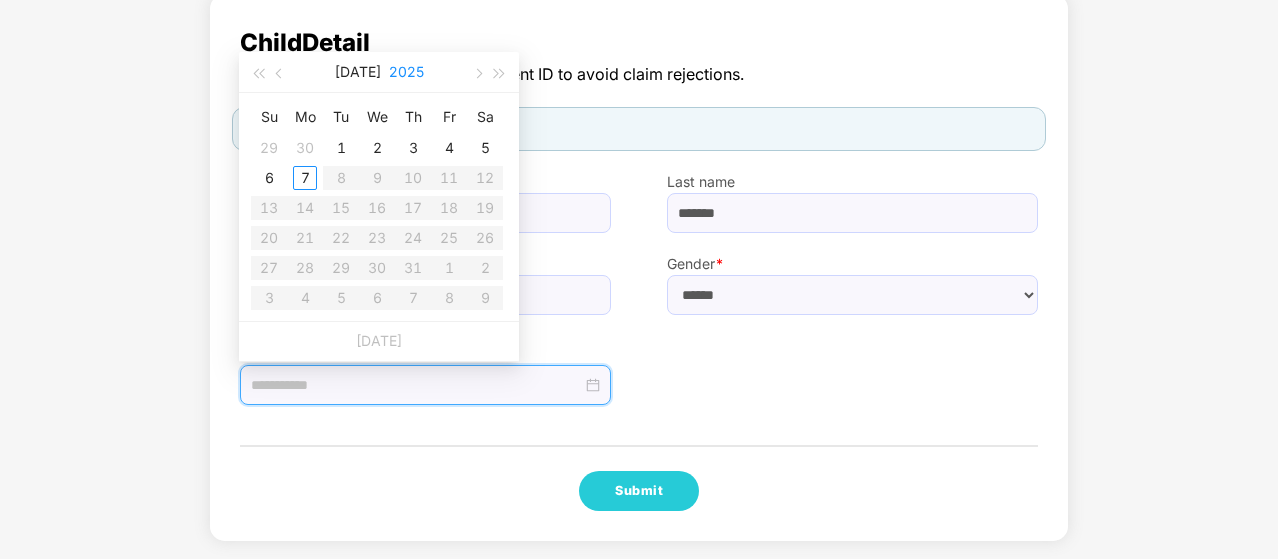 click on "2025" at bounding box center (406, 72) 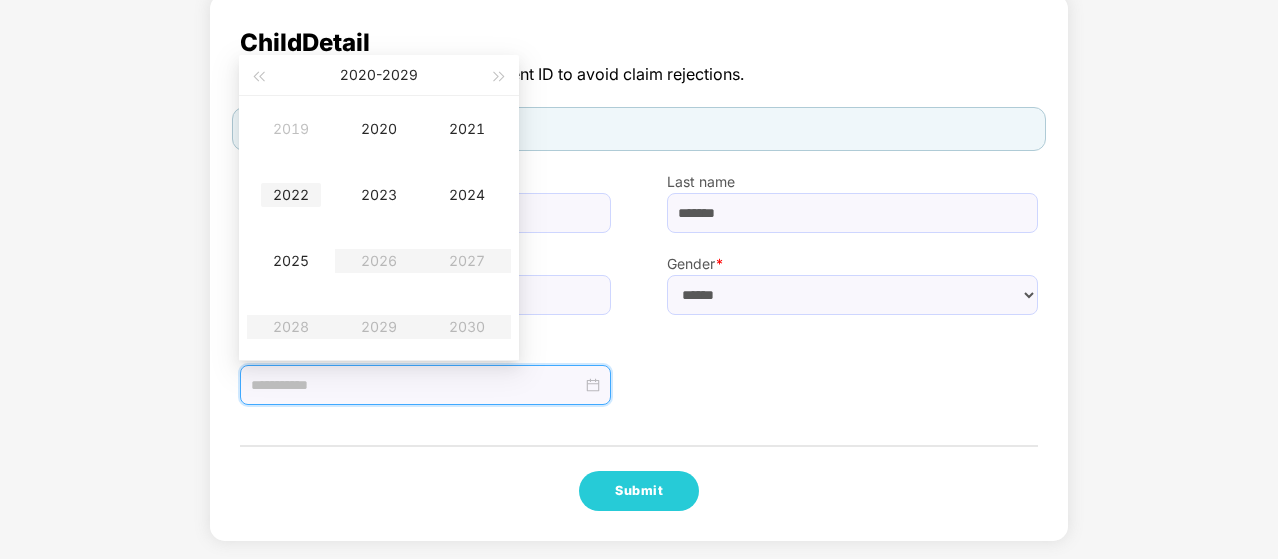 click on "2022" at bounding box center (291, 195) 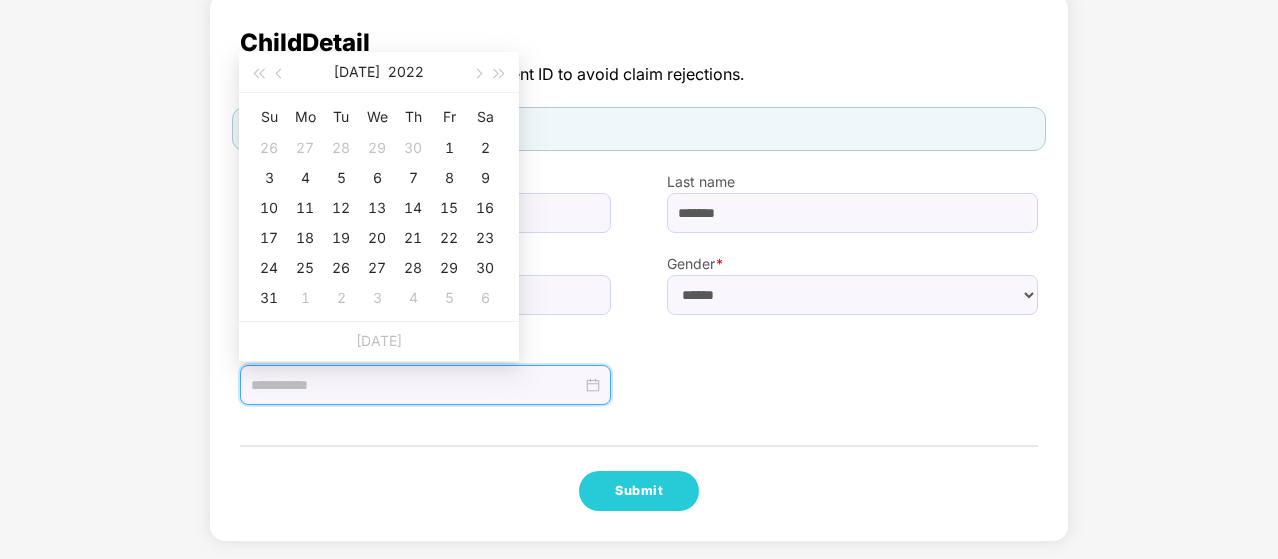 type on "**********" 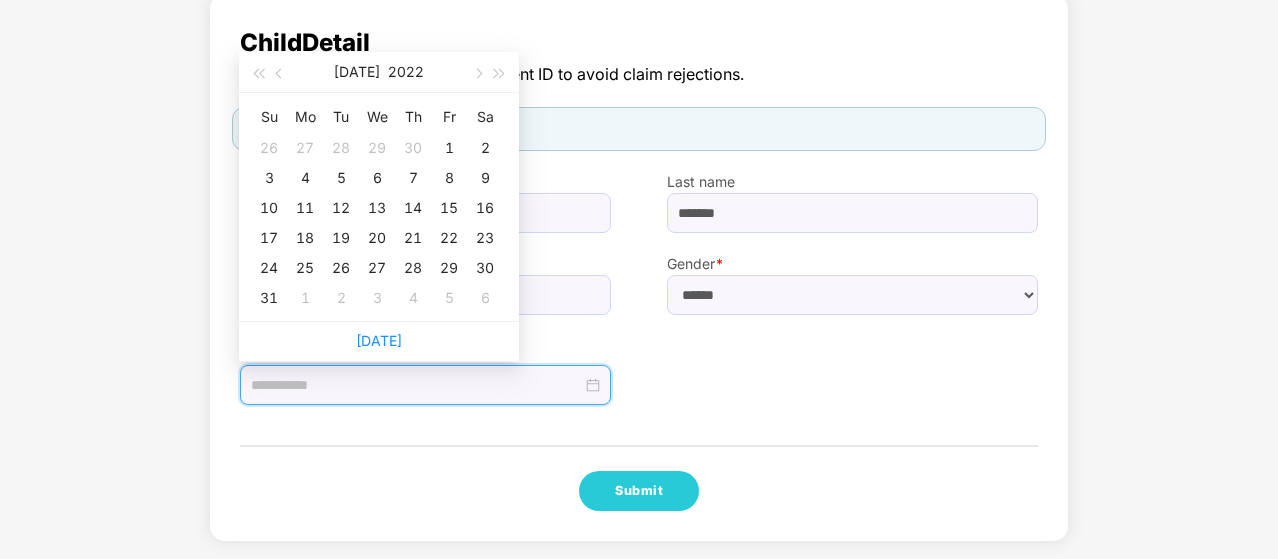type on "**********" 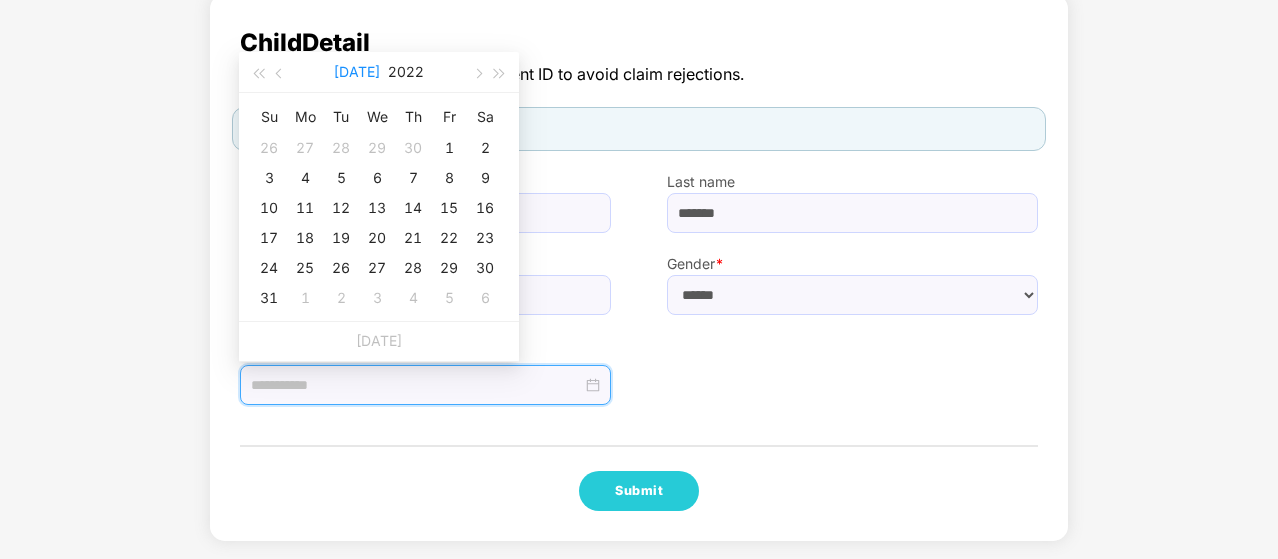 click on "[DATE]" at bounding box center [357, 72] 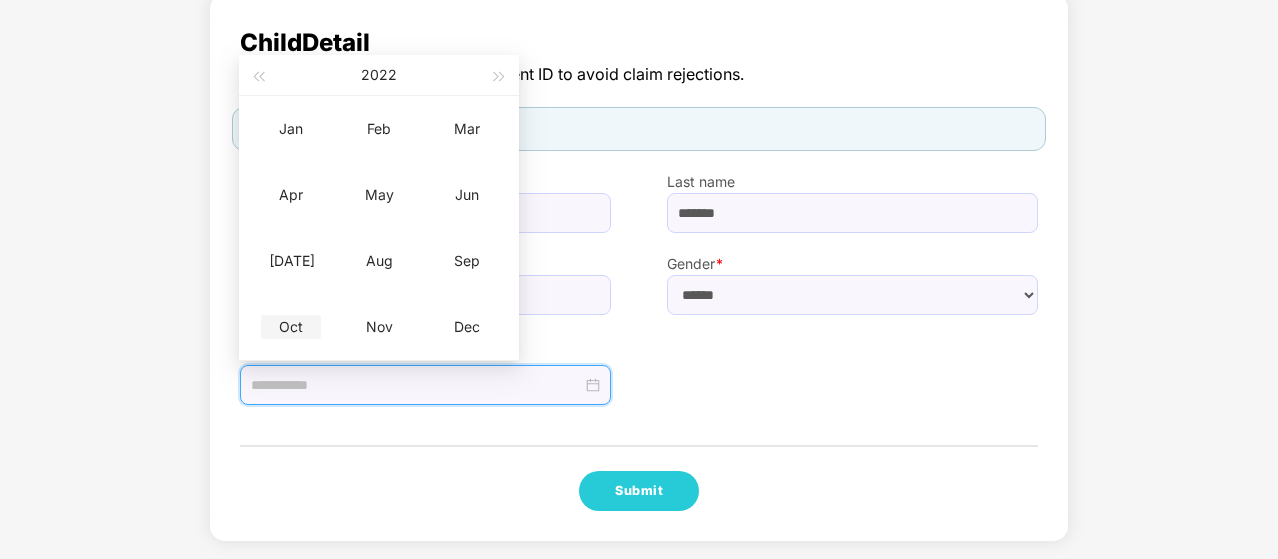 type on "**********" 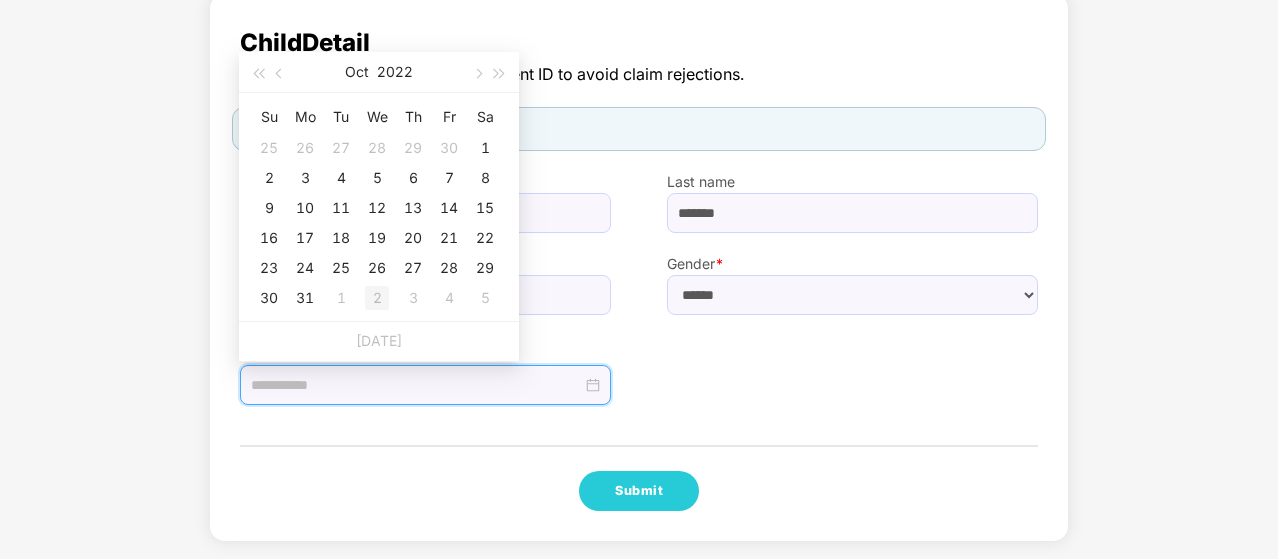 type on "**********" 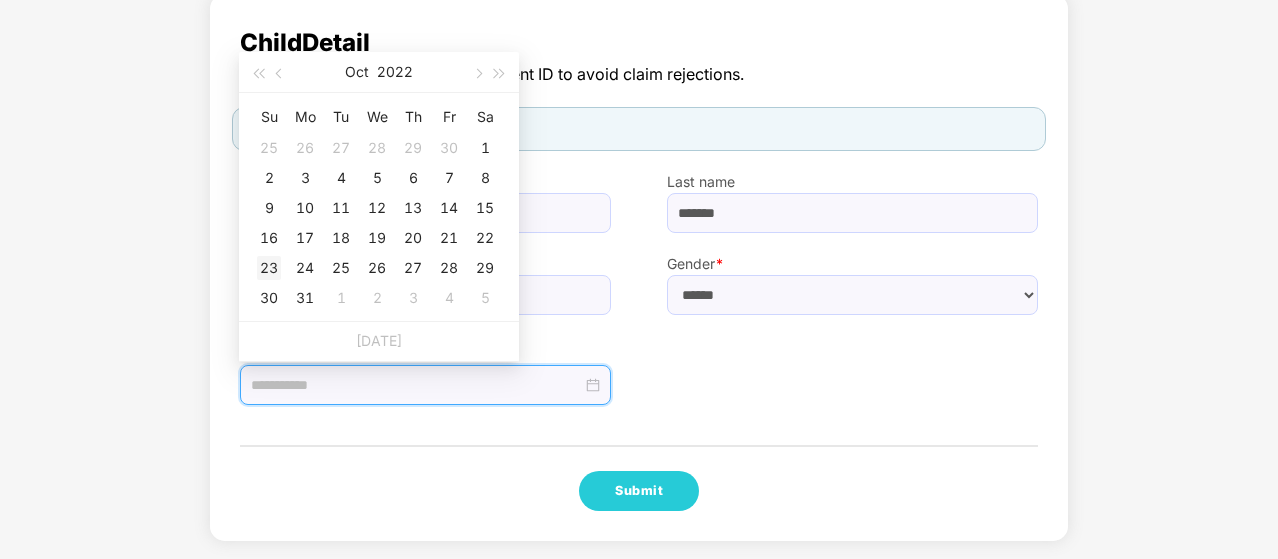type on "**********" 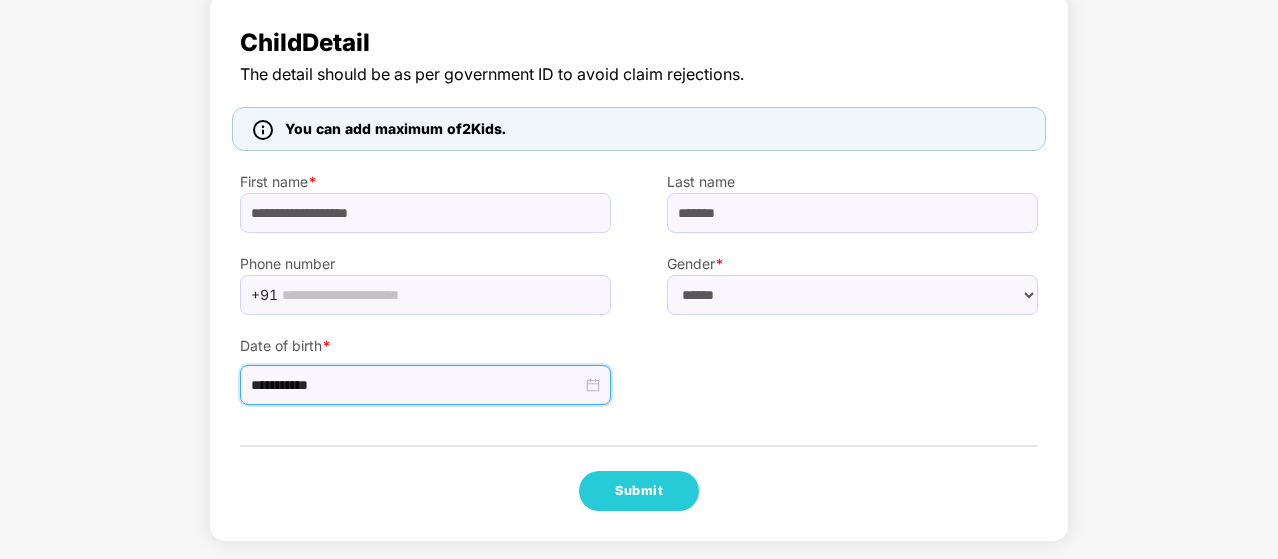 drag, startPoint x: 791, startPoint y: 387, endPoint x: 728, endPoint y: 403, distance: 65 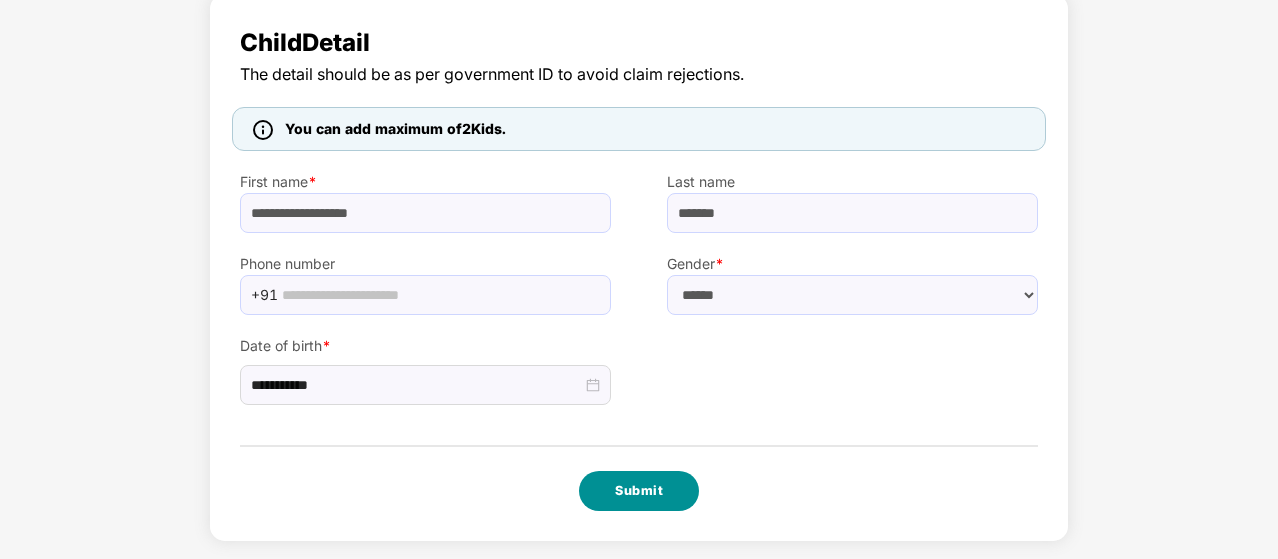 click on "Submit" at bounding box center (639, 491) 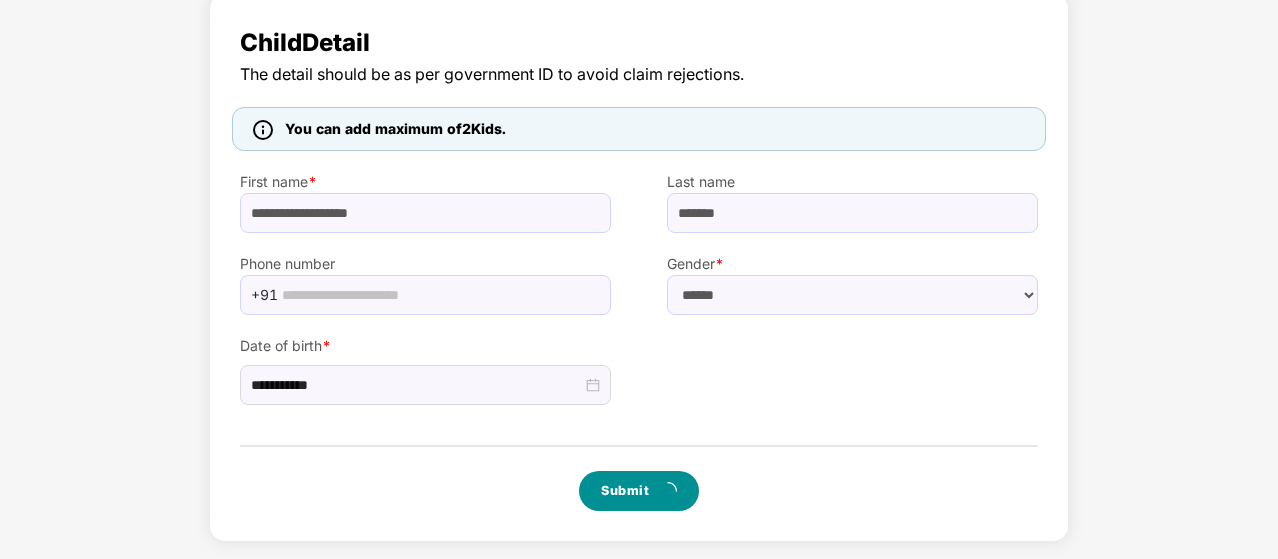 scroll, scrollTop: 0, scrollLeft: 0, axis: both 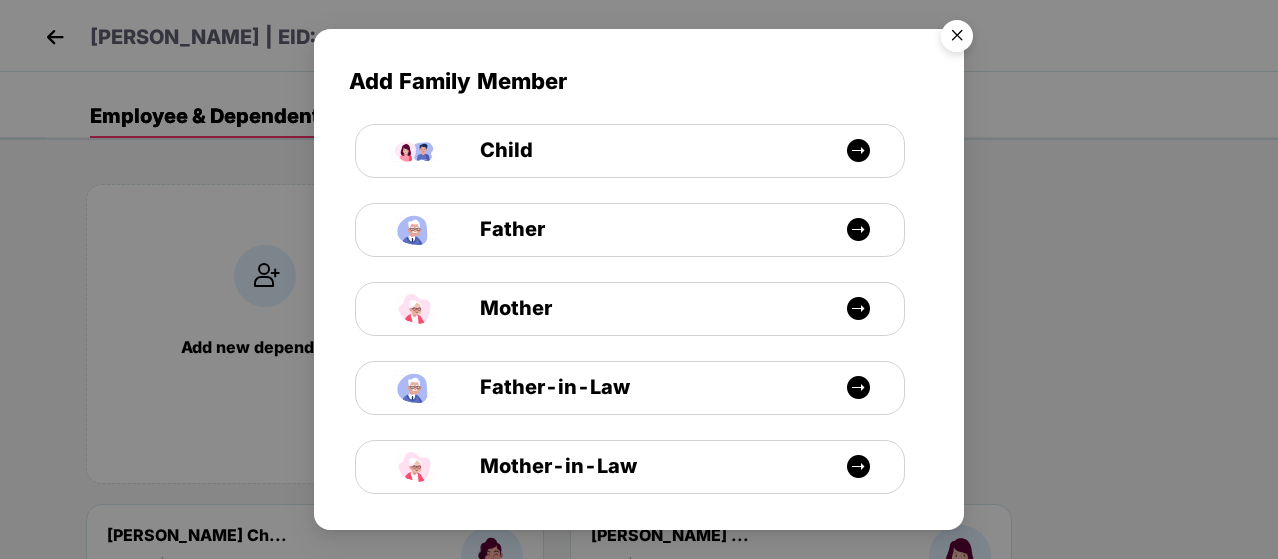 click at bounding box center (957, 39) 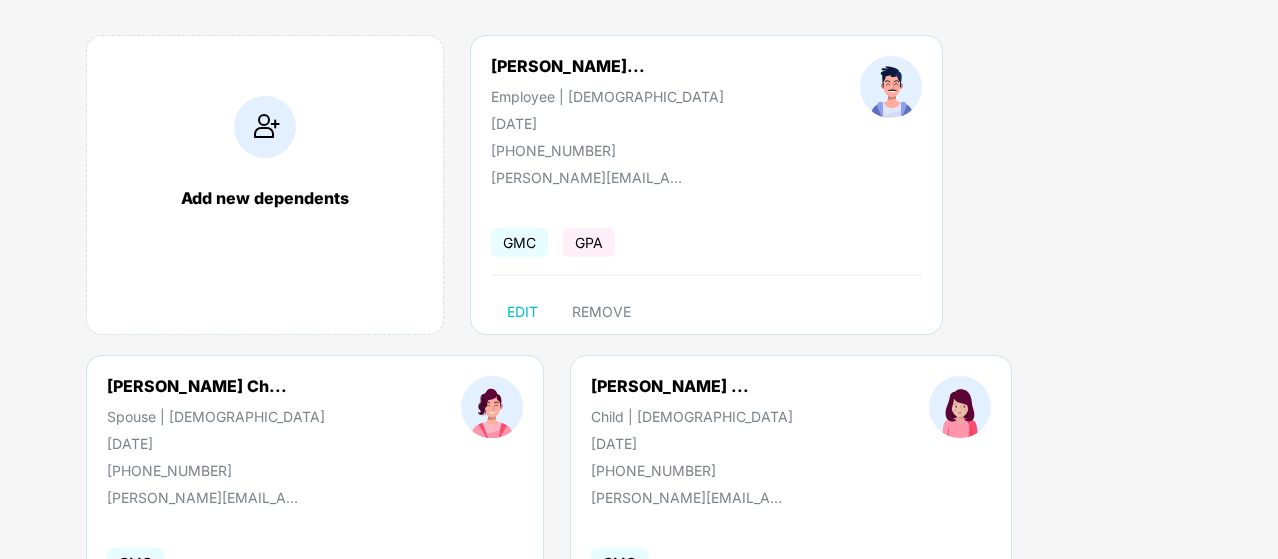 scroll, scrollTop: 0, scrollLeft: 0, axis: both 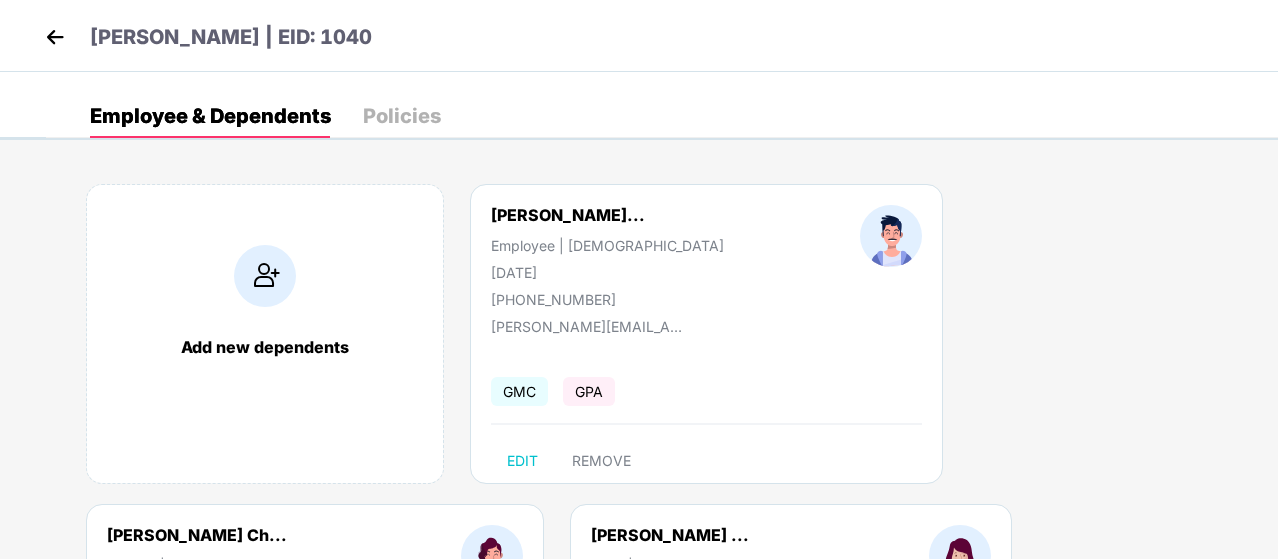 click at bounding box center (55, 37) 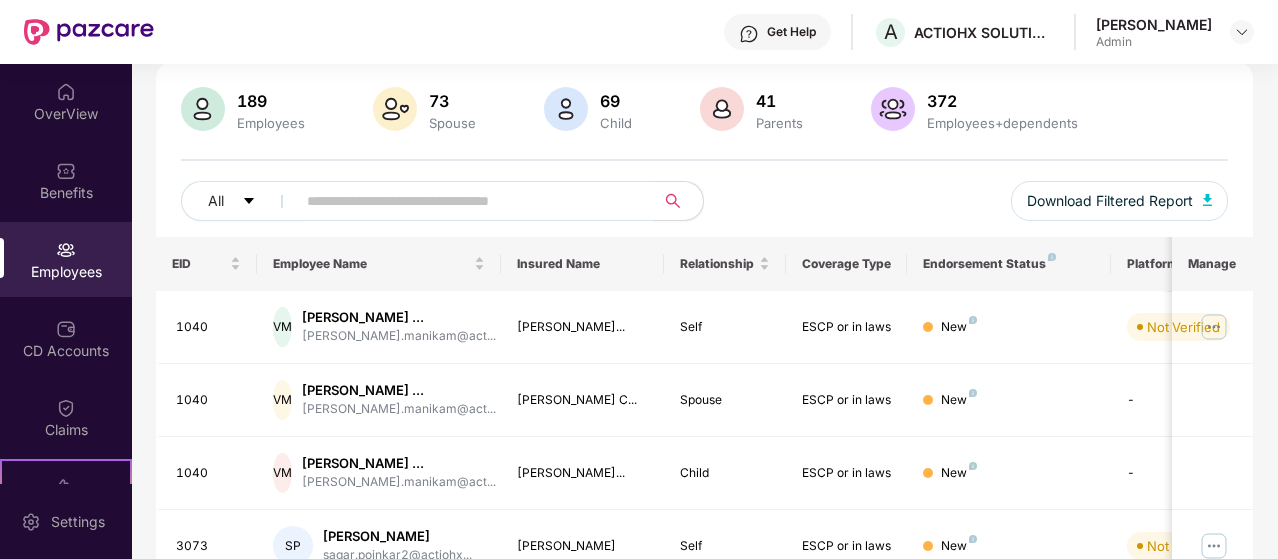 scroll, scrollTop: 0, scrollLeft: 0, axis: both 